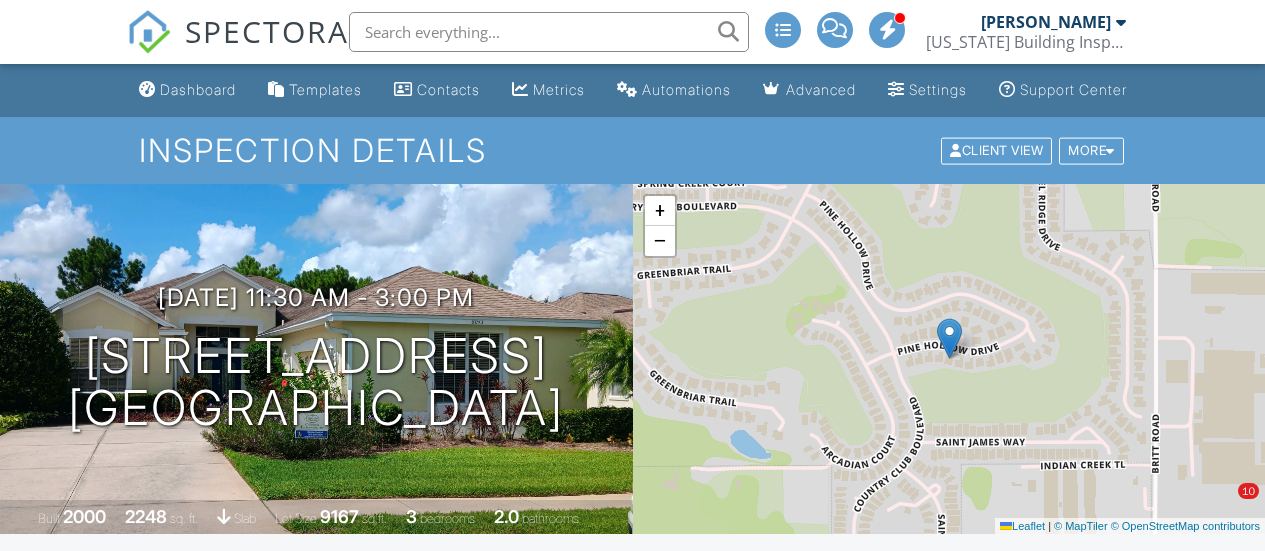 scroll, scrollTop: 0, scrollLeft: 0, axis: both 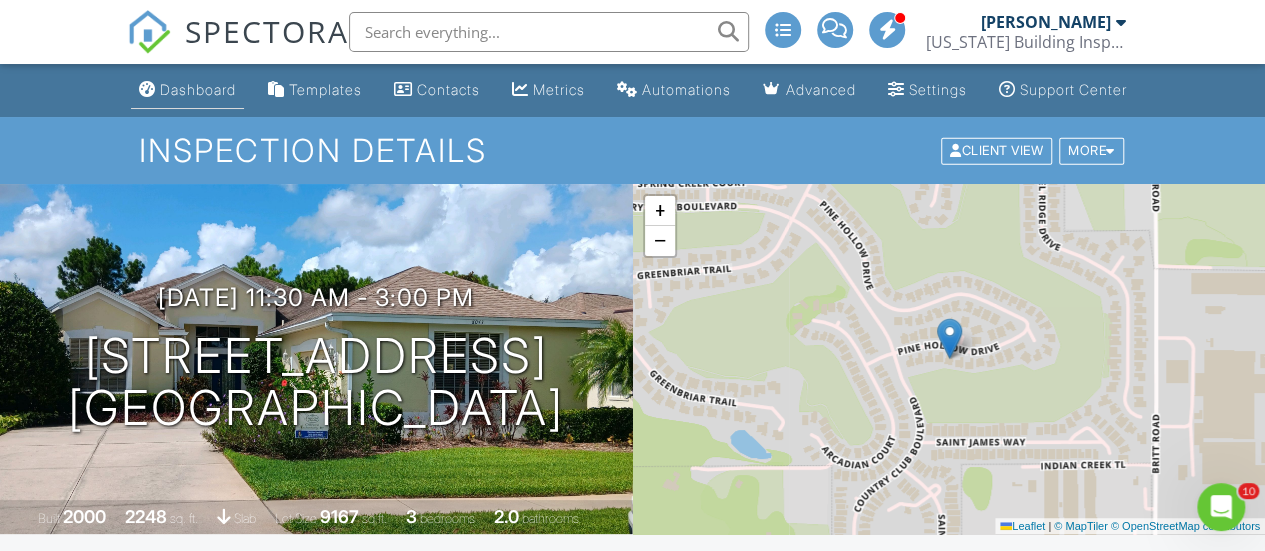 click on "Dashboard" at bounding box center [198, 89] 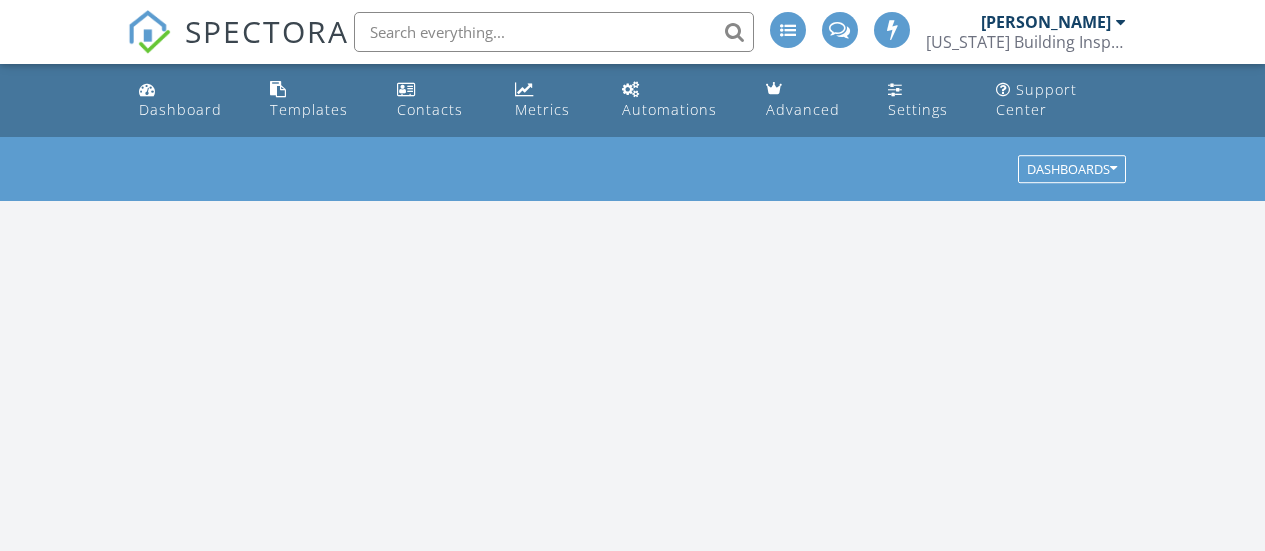 scroll, scrollTop: 0, scrollLeft: 0, axis: both 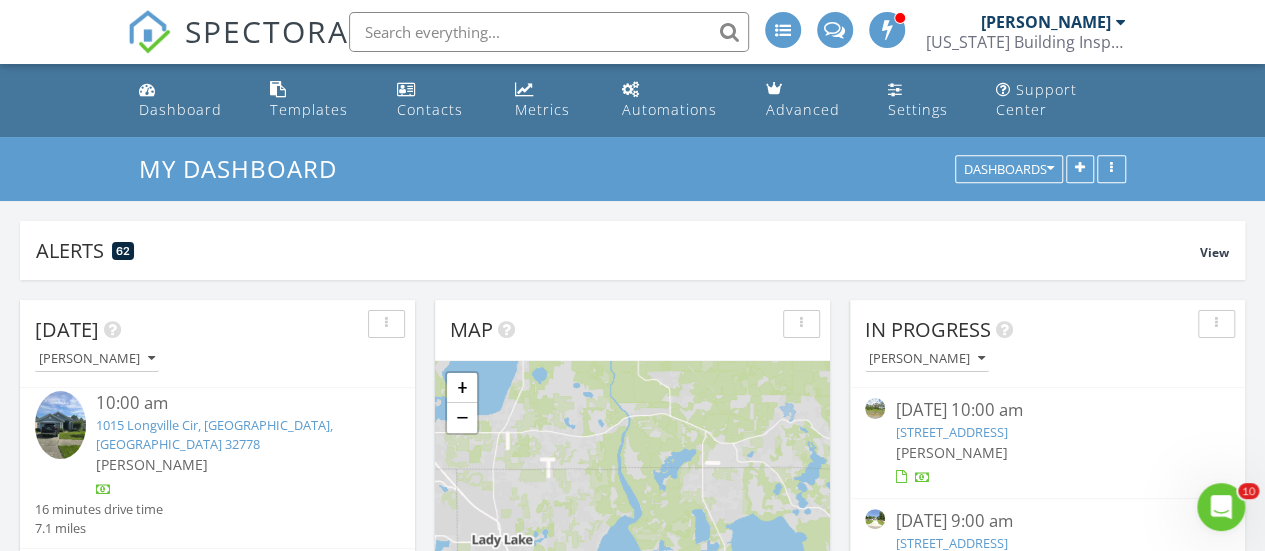 click on "1015 Longville Cir, Tavares, FL 32778" at bounding box center [214, 434] 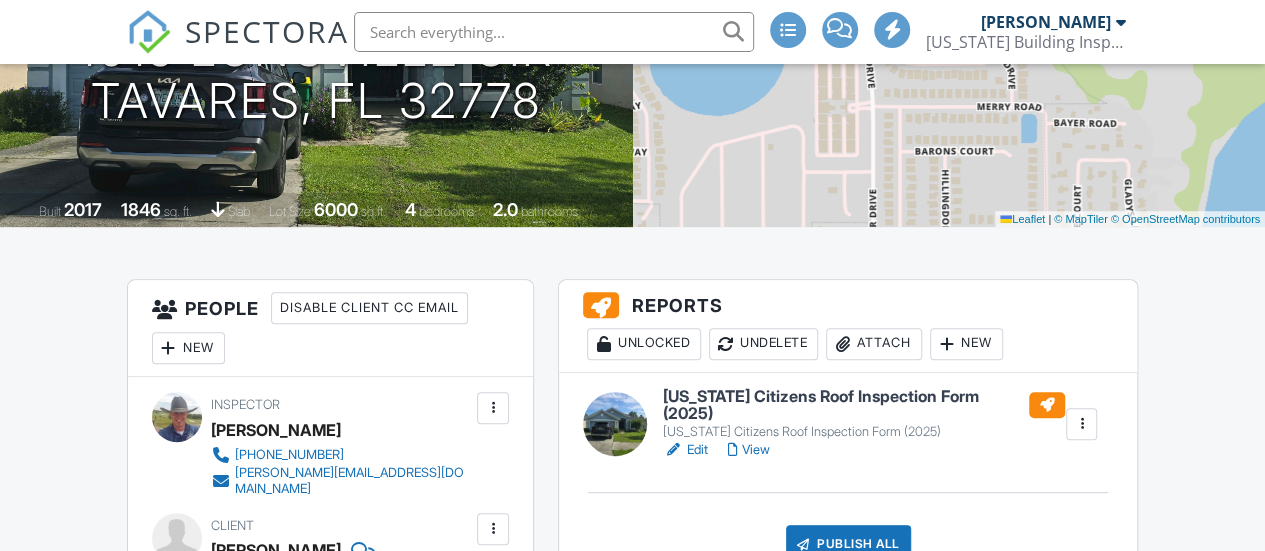 scroll, scrollTop: 457, scrollLeft: 0, axis: vertical 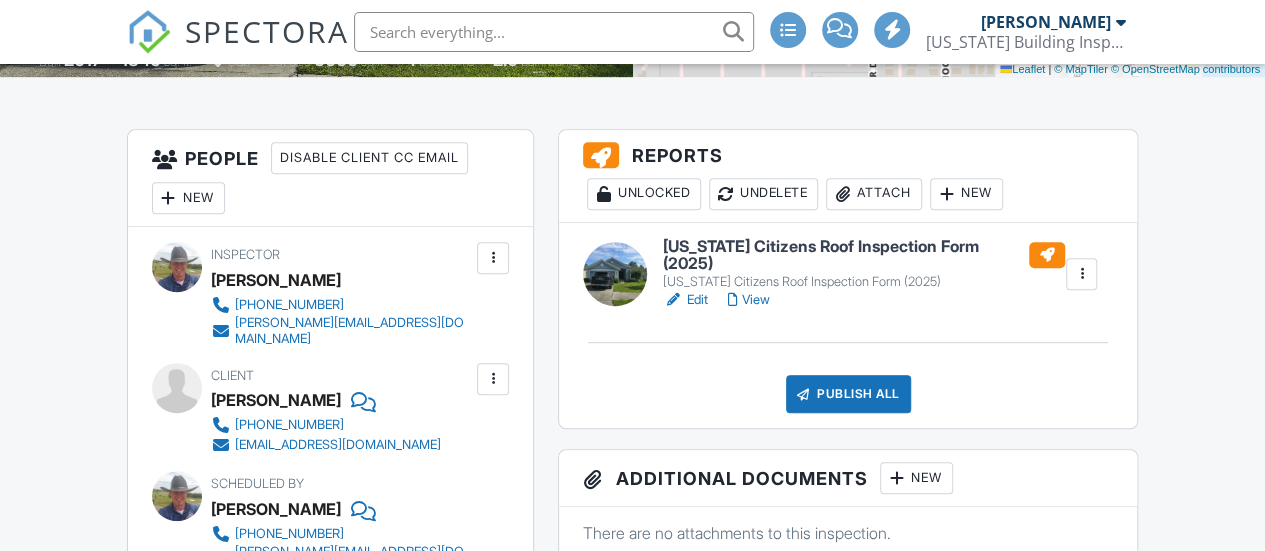 click on "Edit
View" at bounding box center (863, 300) 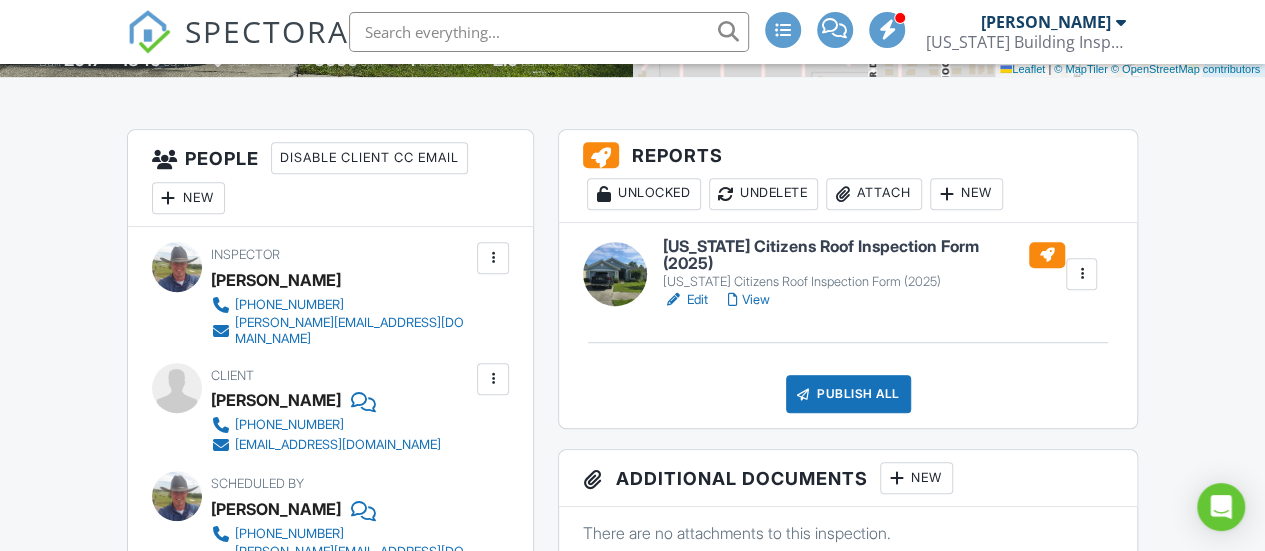 click on "View" at bounding box center [749, 300] 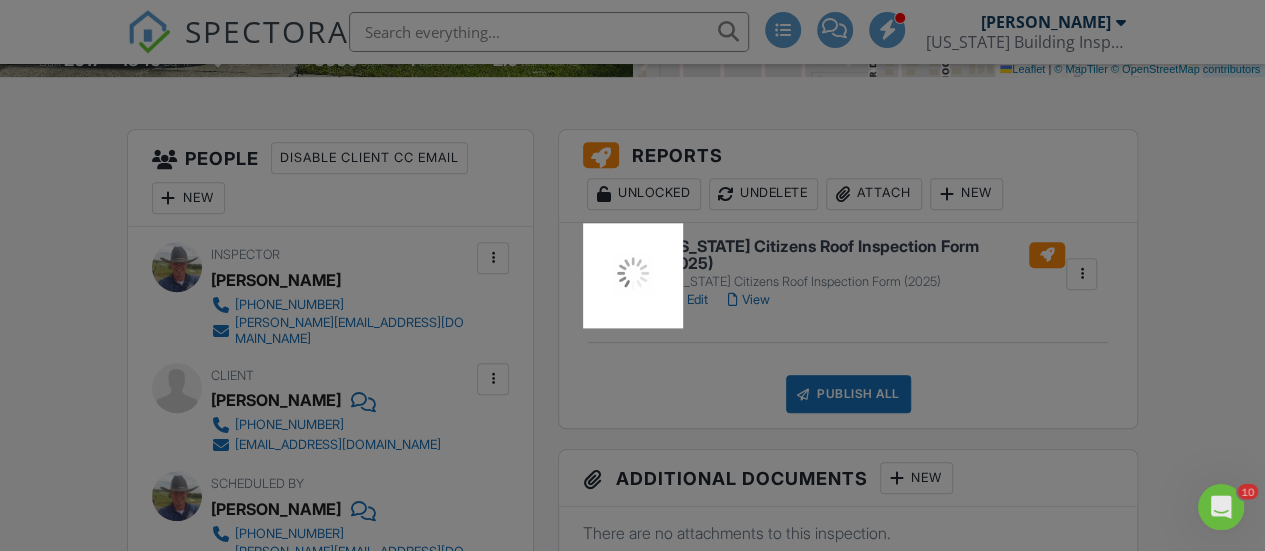 scroll, scrollTop: 0, scrollLeft: 0, axis: both 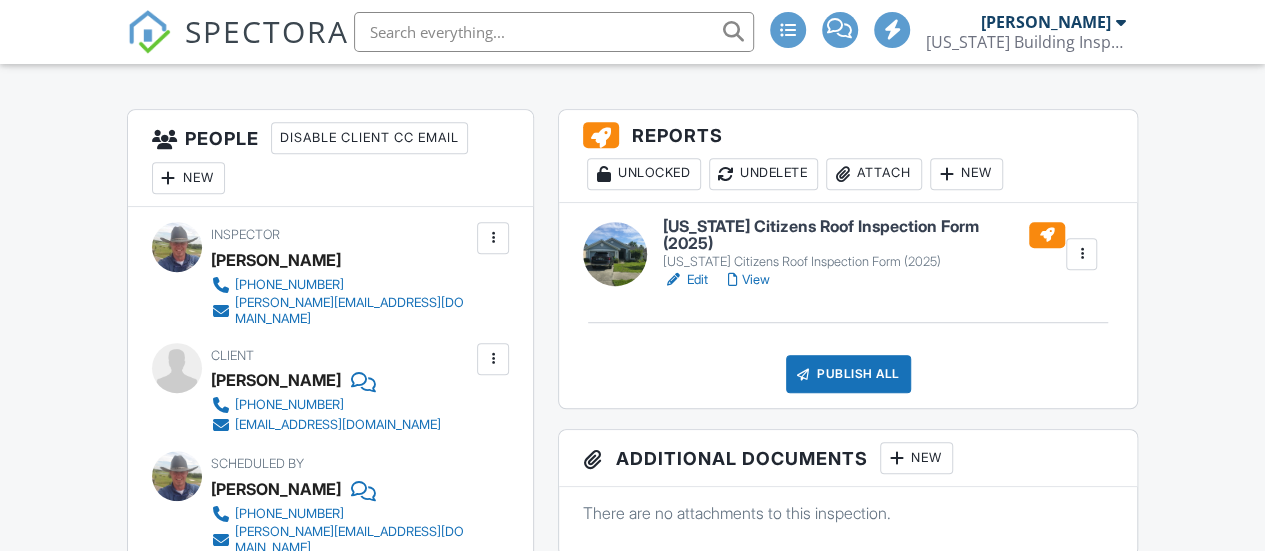 click on "Publish All" at bounding box center (848, 374) 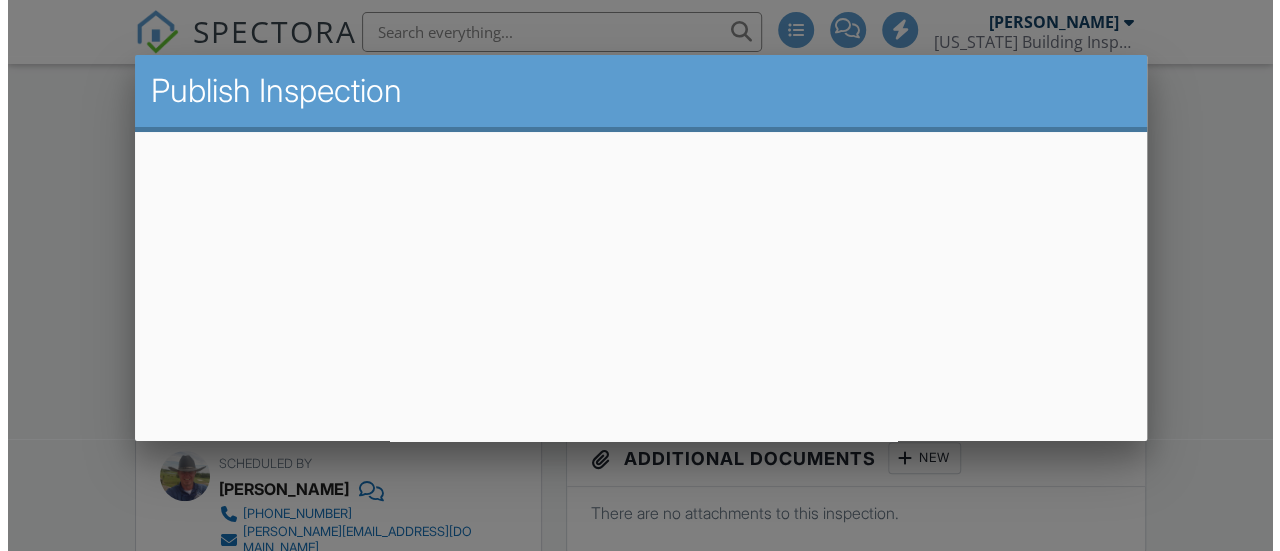 scroll, scrollTop: 477, scrollLeft: 0, axis: vertical 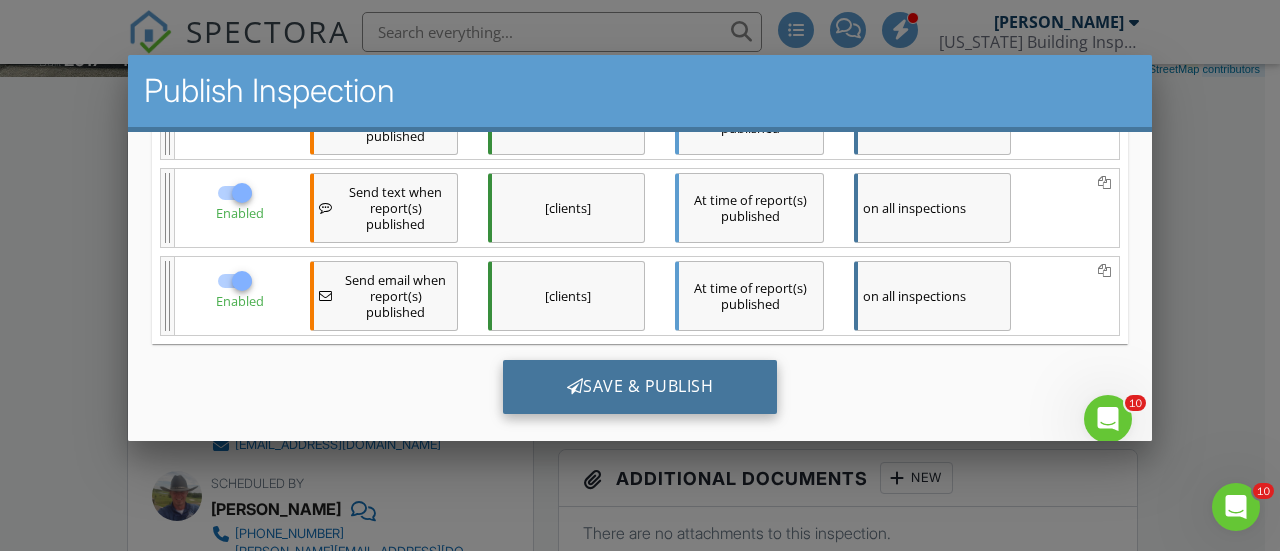 click on "Save & Publish" at bounding box center [640, 387] 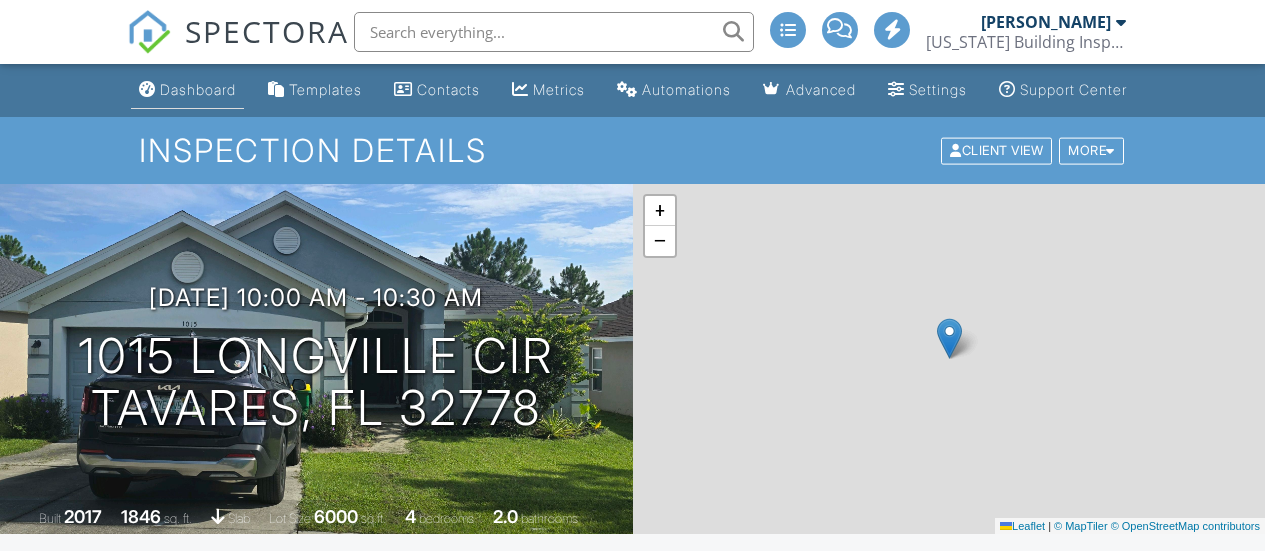 scroll, scrollTop: 0, scrollLeft: 0, axis: both 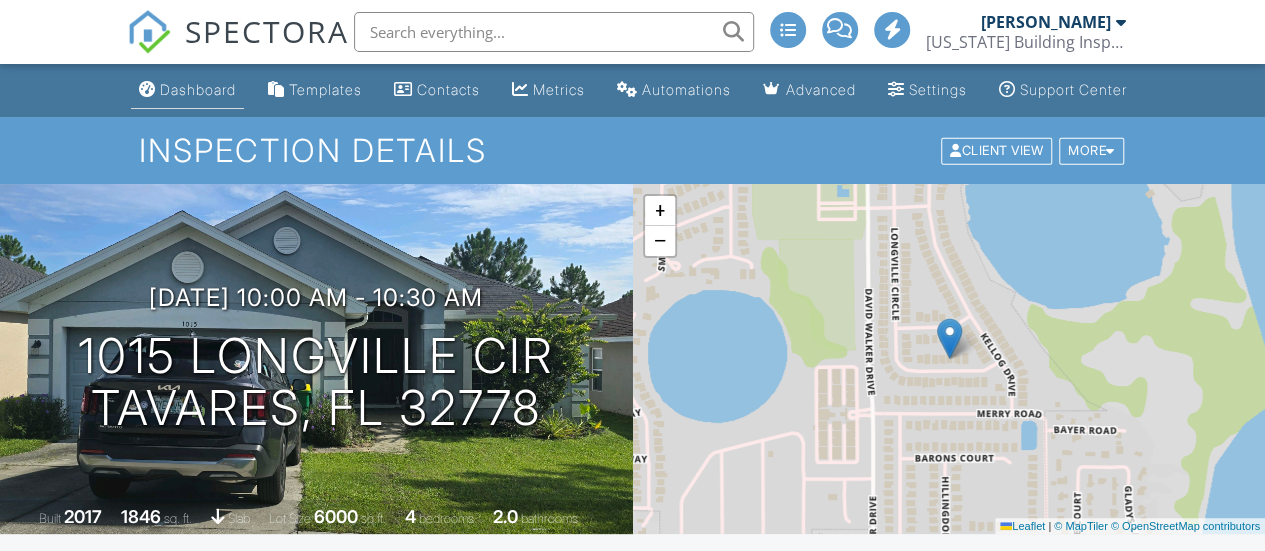 click on "Dashboard" at bounding box center (198, 89) 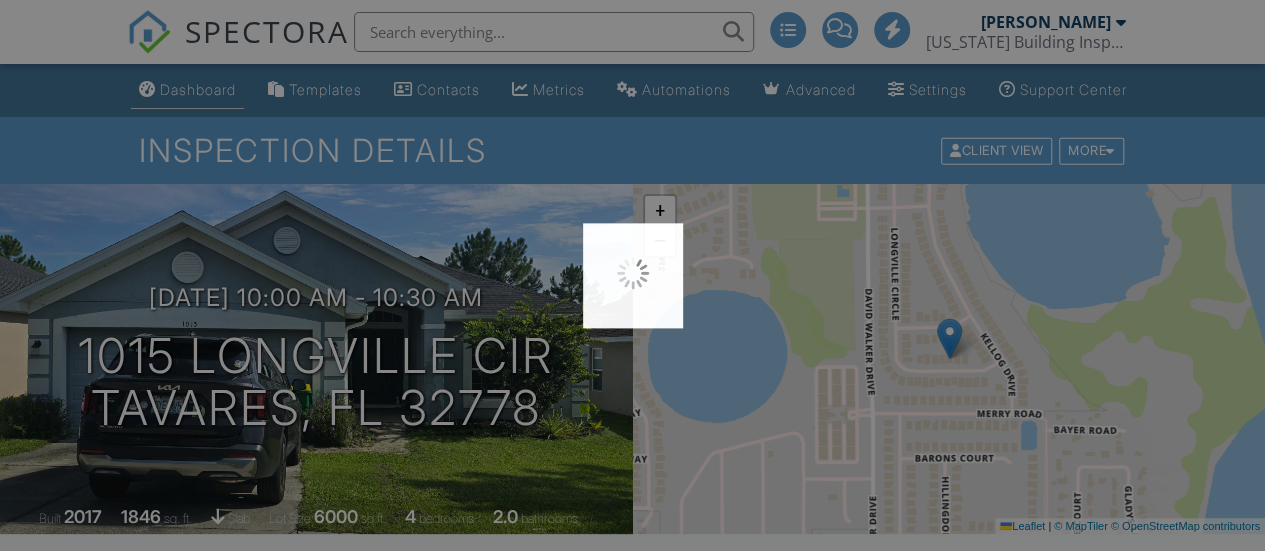scroll, scrollTop: 0, scrollLeft: 0, axis: both 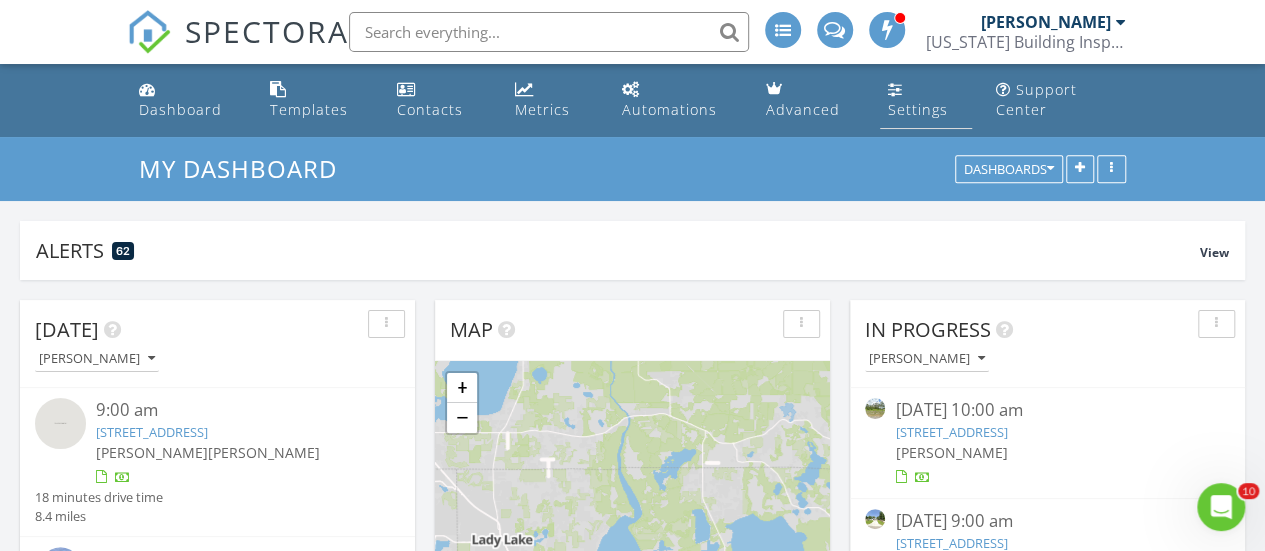 click on "Settings" at bounding box center (918, 109) 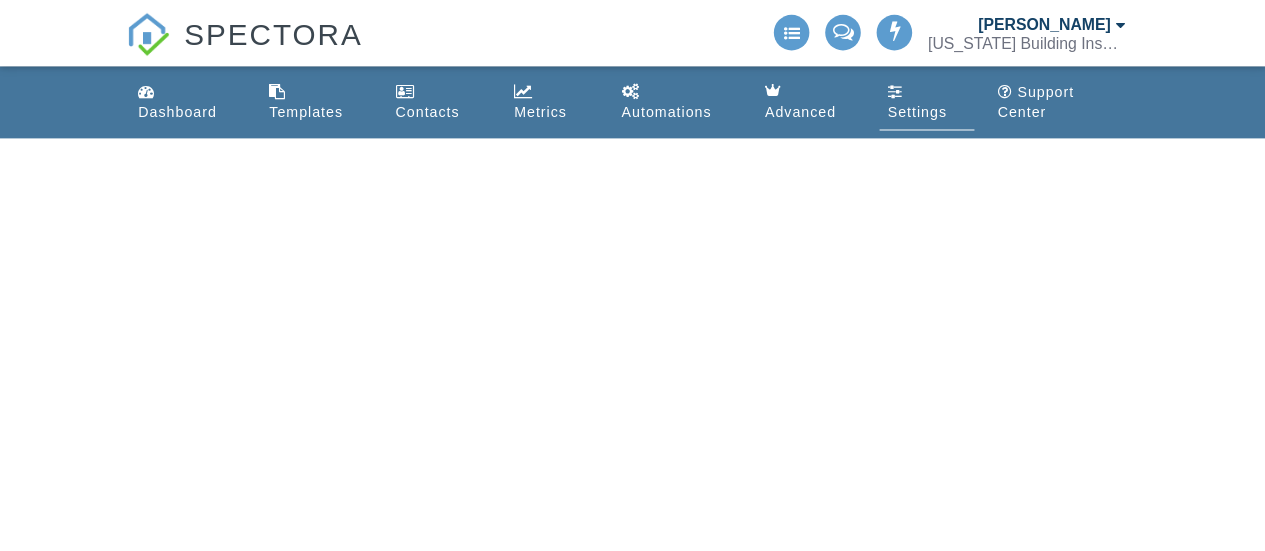 scroll, scrollTop: 0, scrollLeft: 0, axis: both 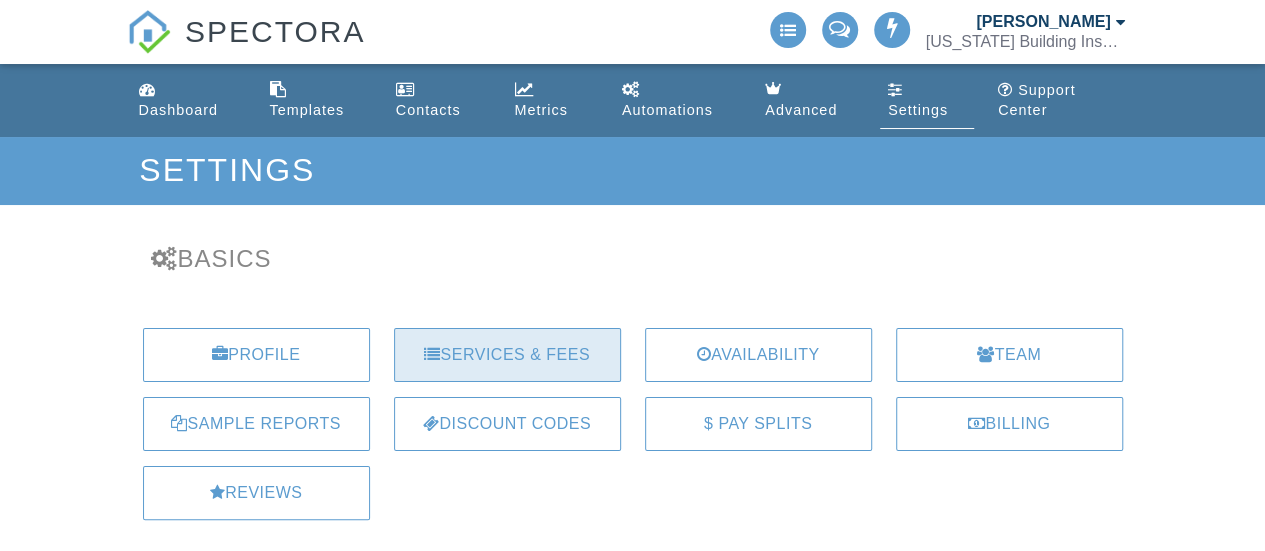 click on "Services & Fees" at bounding box center (507, 355) 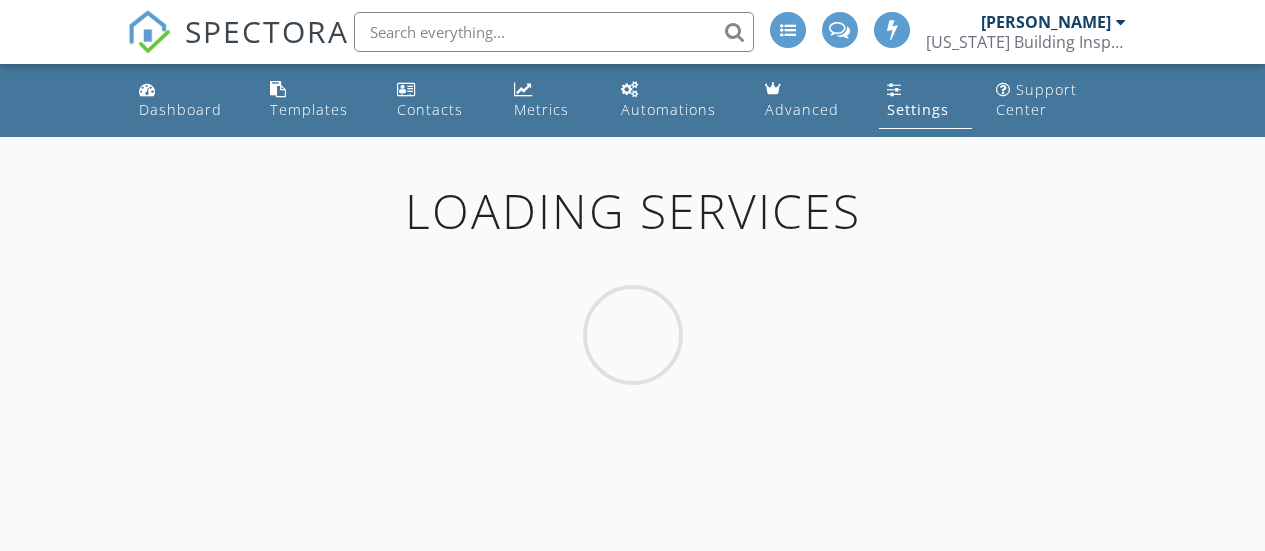 scroll, scrollTop: 0, scrollLeft: 0, axis: both 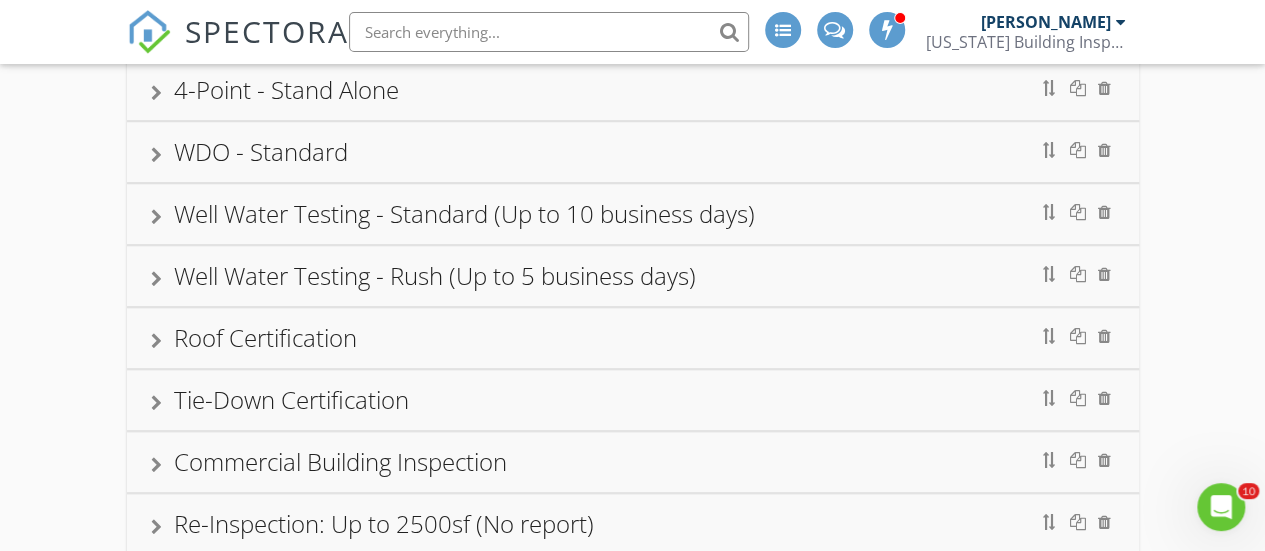 click at bounding box center [156, 341] 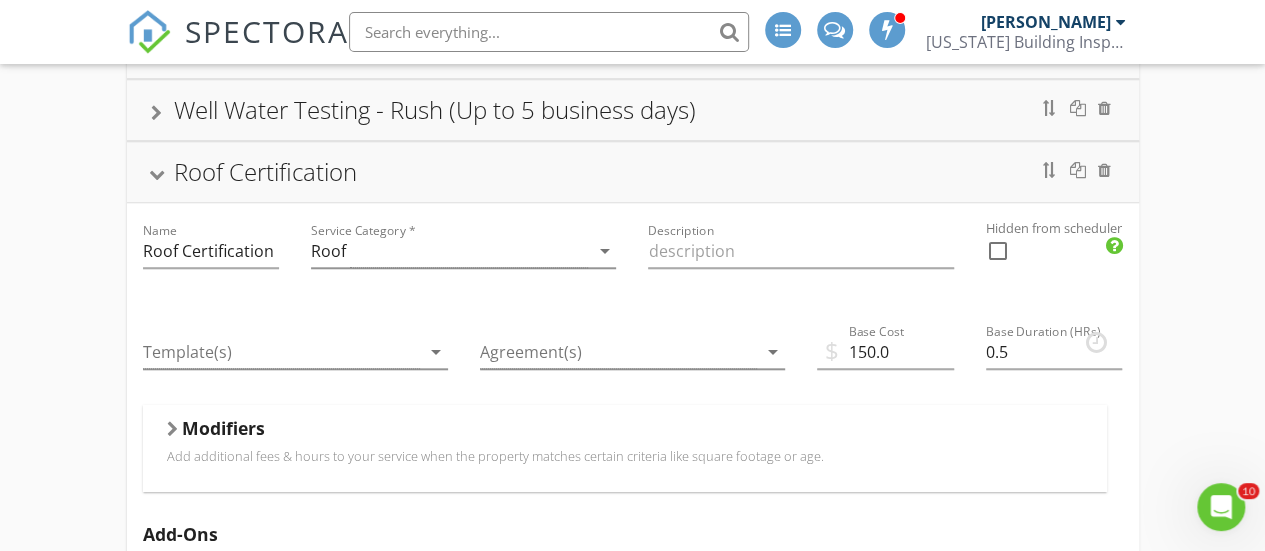 scroll, scrollTop: 850, scrollLeft: 0, axis: vertical 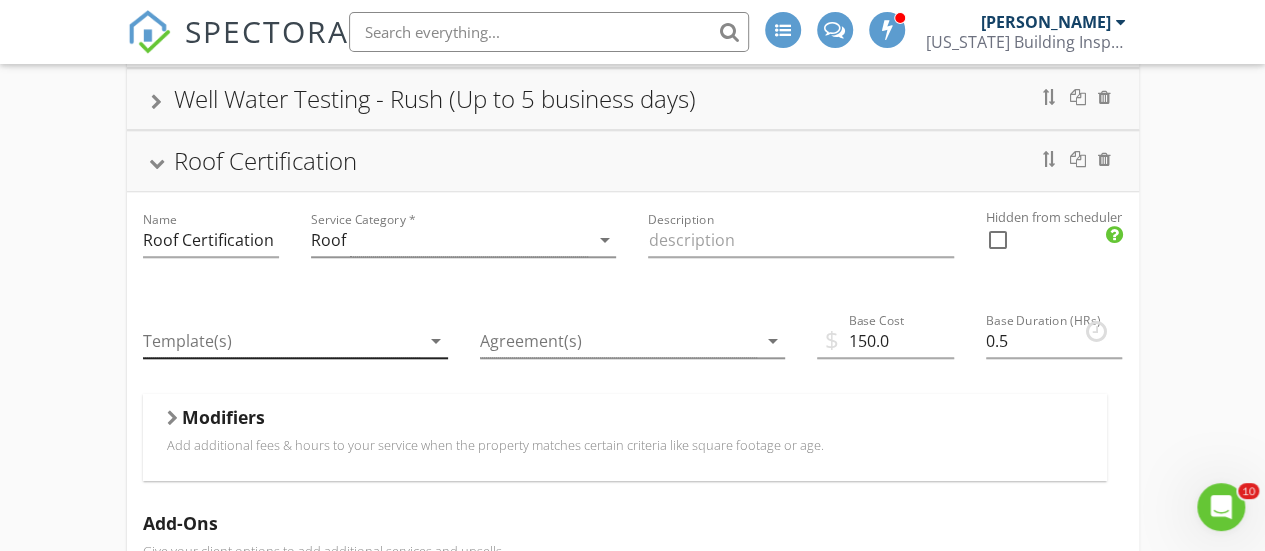 click on "arrow_drop_down" at bounding box center (436, 341) 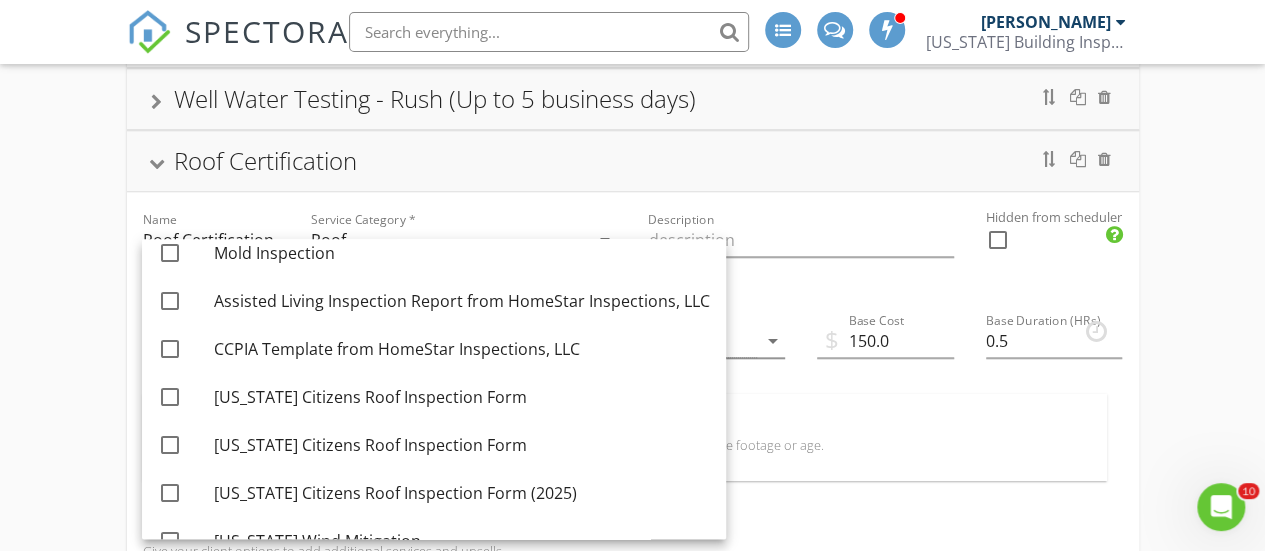 scroll, scrollTop: 346, scrollLeft: 0, axis: vertical 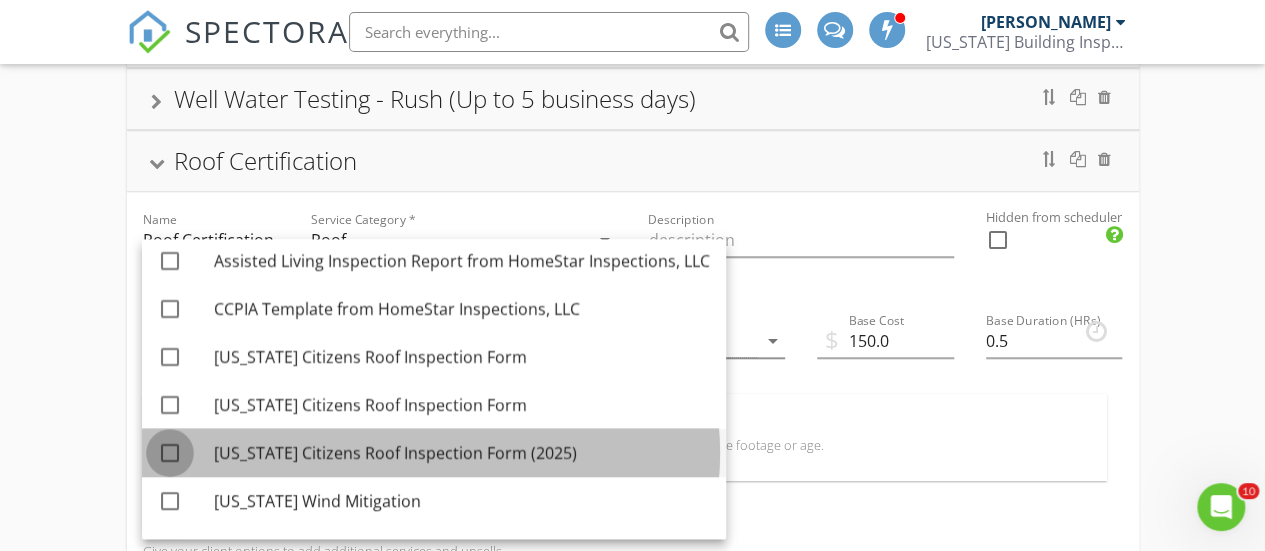 click at bounding box center [170, 453] 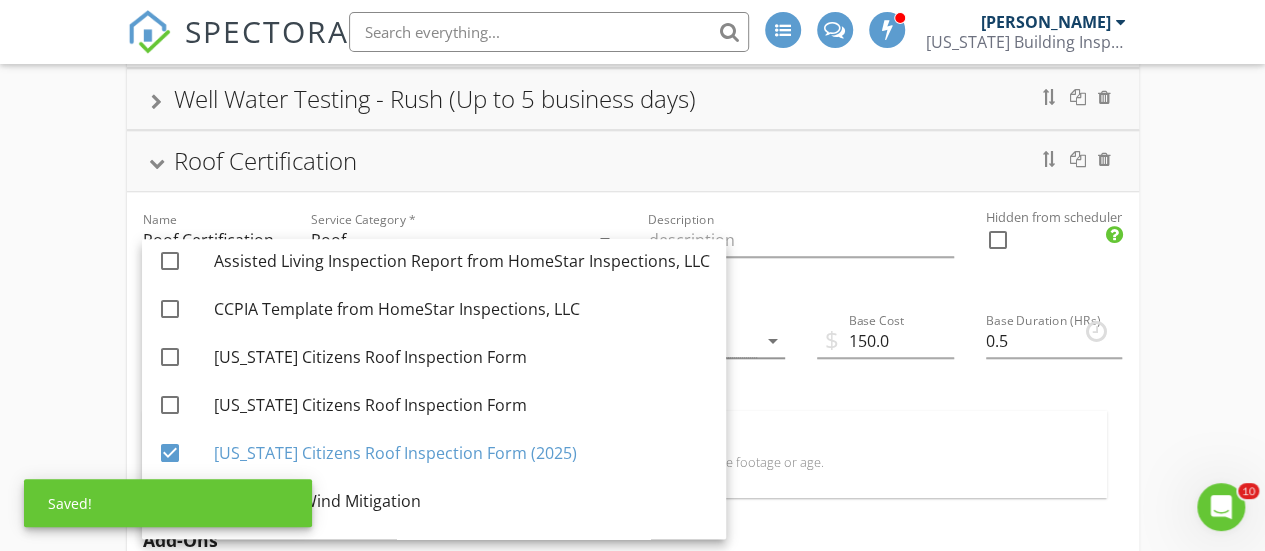 click on "Agreement(s) arrow_drop_down" at bounding box center (632, 352) 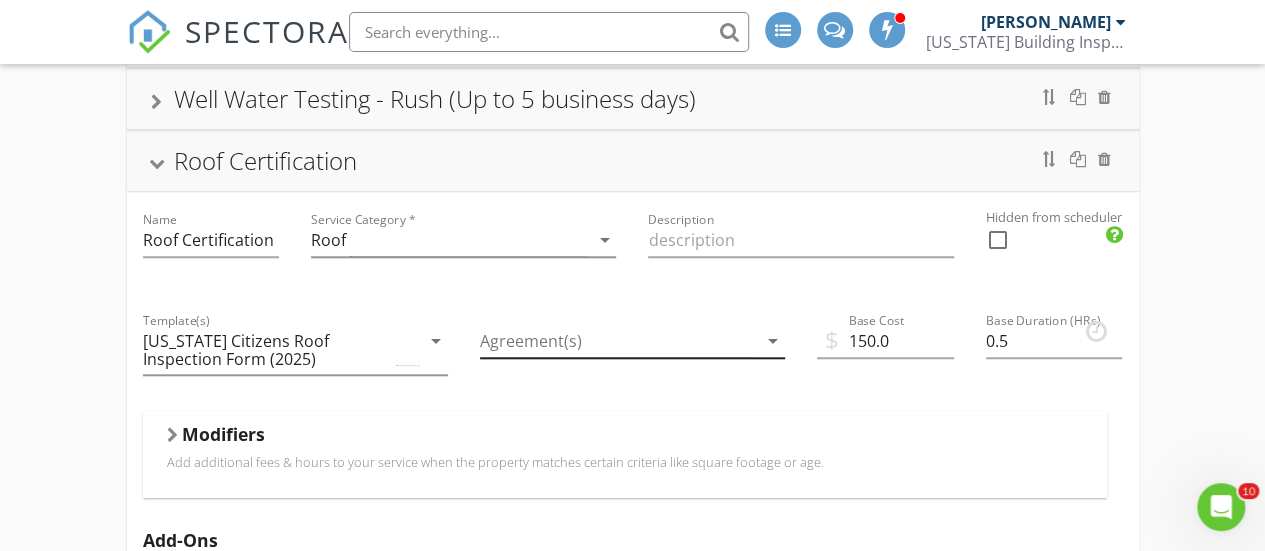 click on "arrow_drop_down" at bounding box center (773, 341) 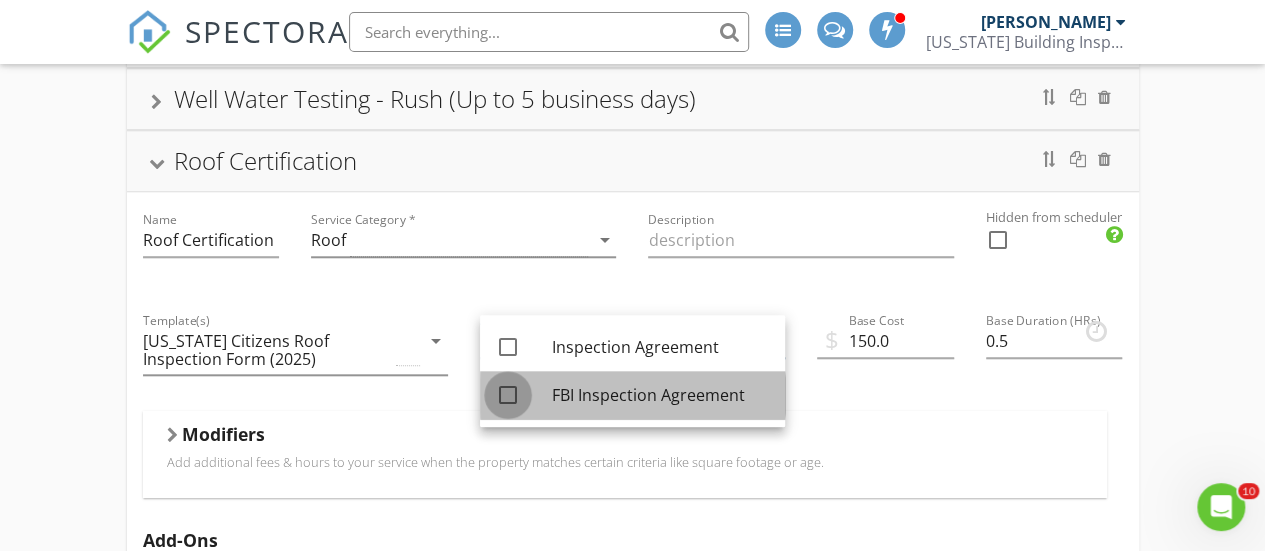 click at bounding box center [508, 395] 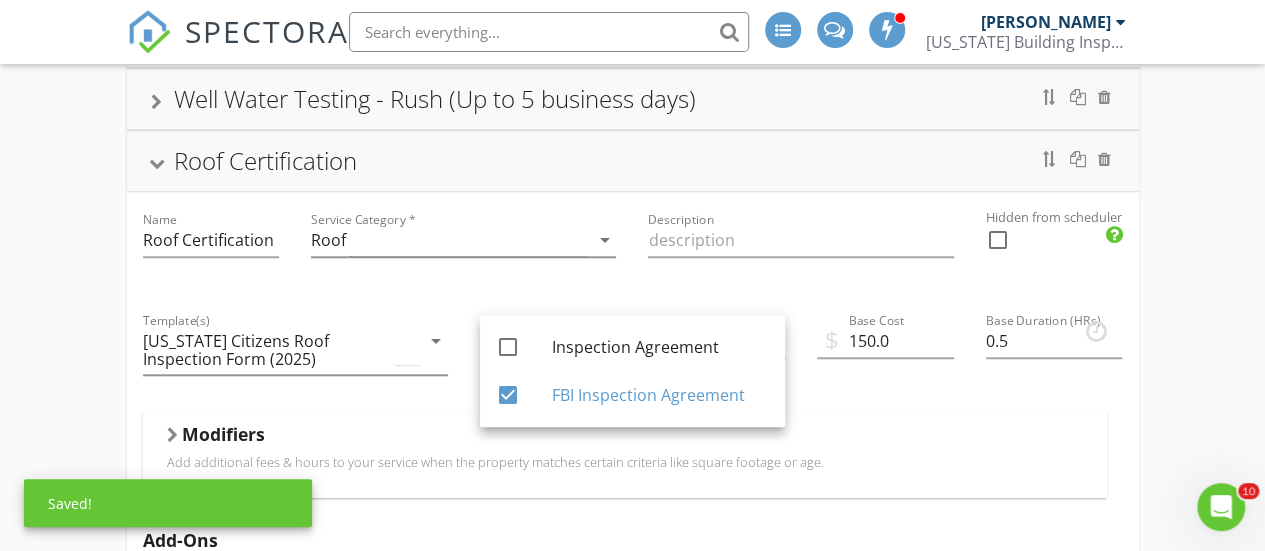 click on "Template(s) Florida Citizens Roof Inspection Form (2025) arrow_drop_down" at bounding box center [295, 352] 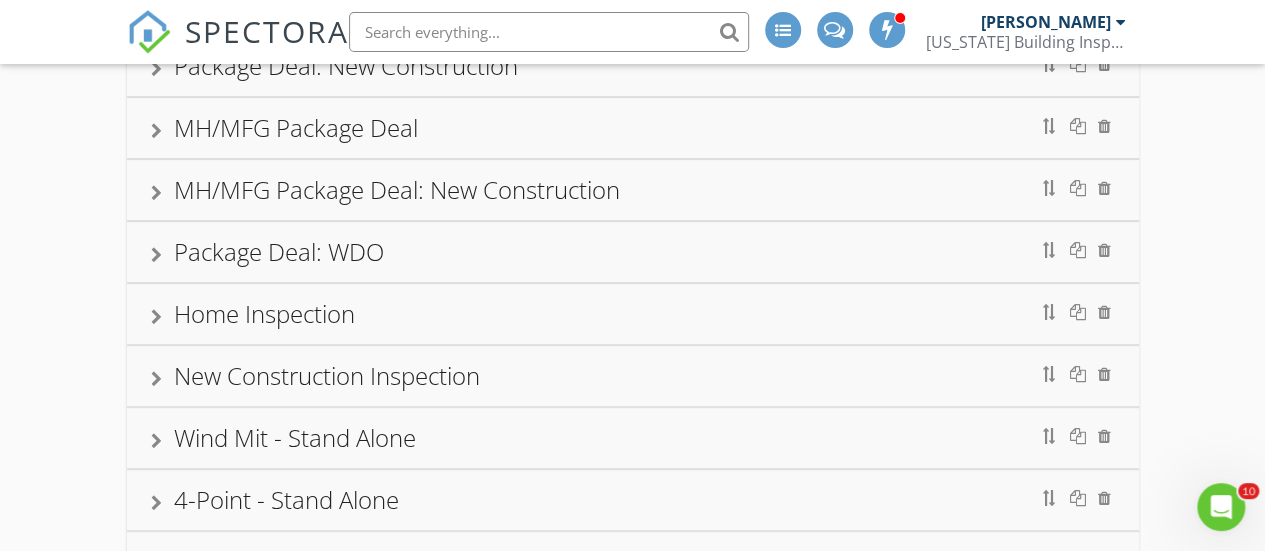 scroll, scrollTop: 0, scrollLeft: 0, axis: both 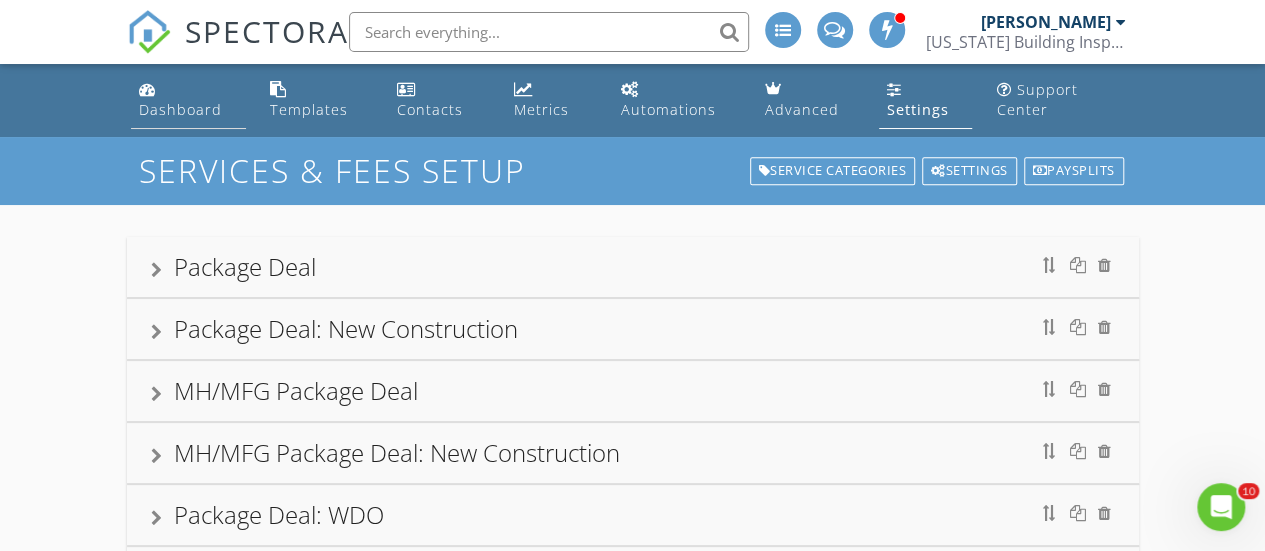 click on "Dashboard" at bounding box center [180, 109] 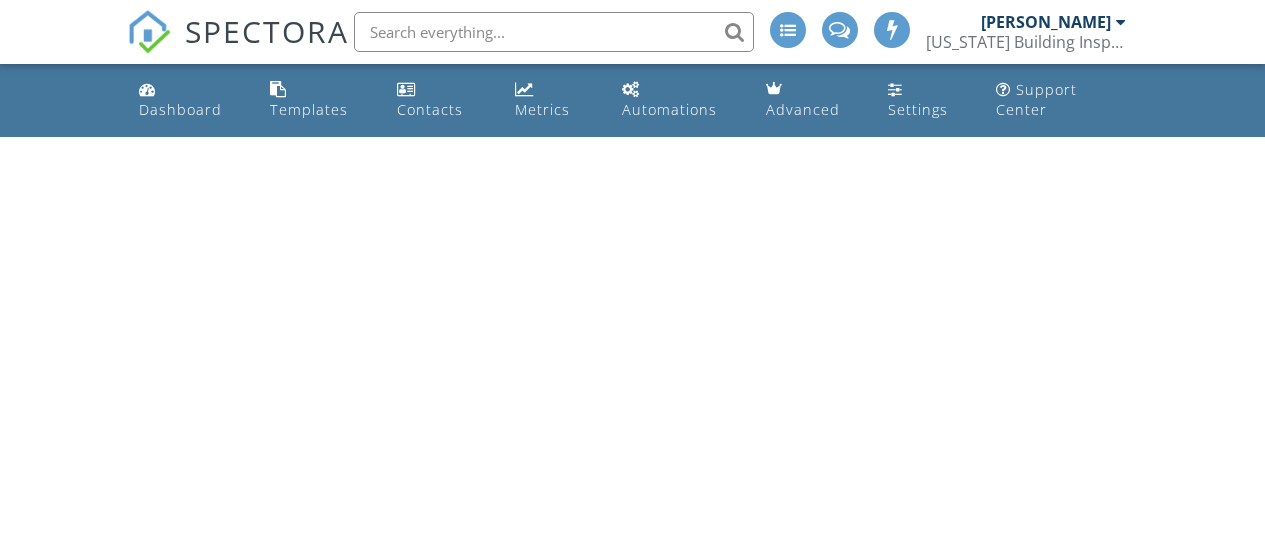 scroll, scrollTop: 0, scrollLeft: 0, axis: both 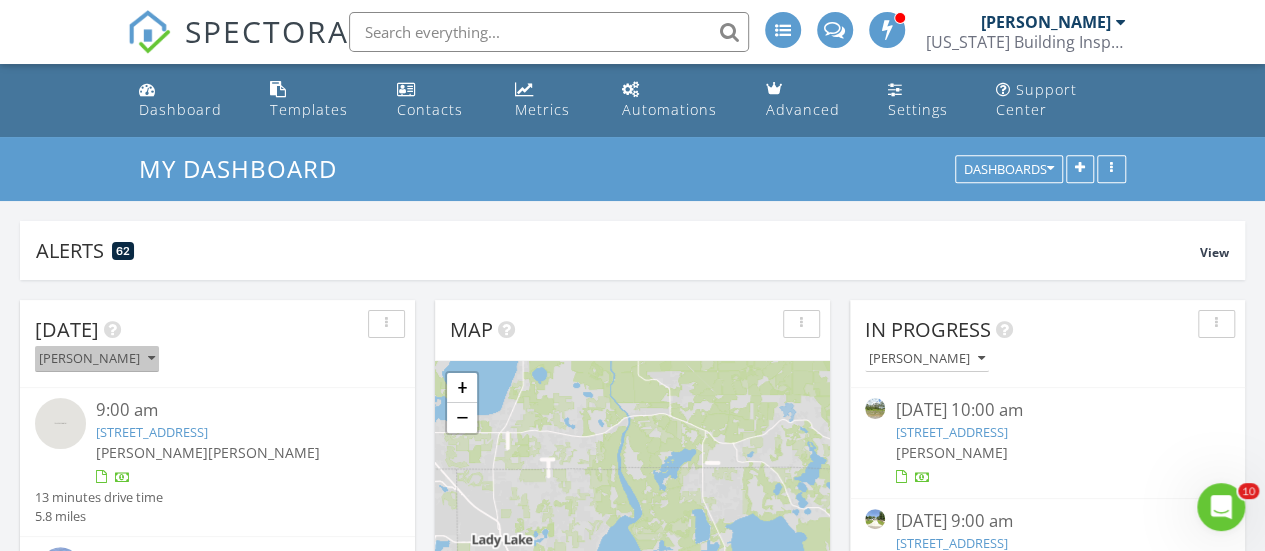 click on "[PERSON_NAME]" at bounding box center (97, 359) 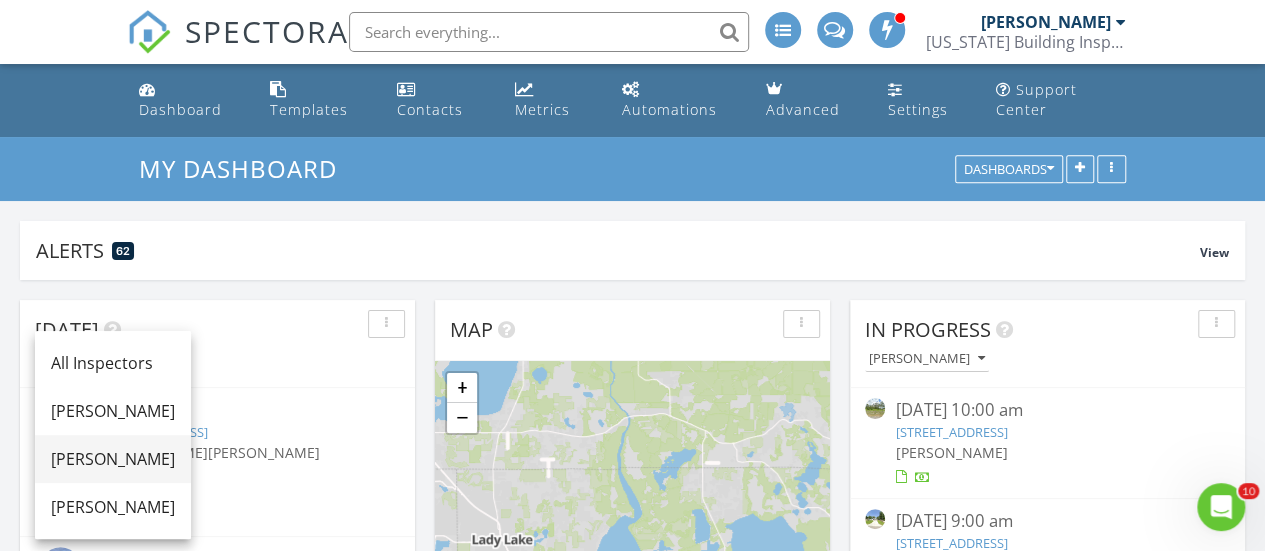 click on "[PERSON_NAME]" at bounding box center (113, 459) 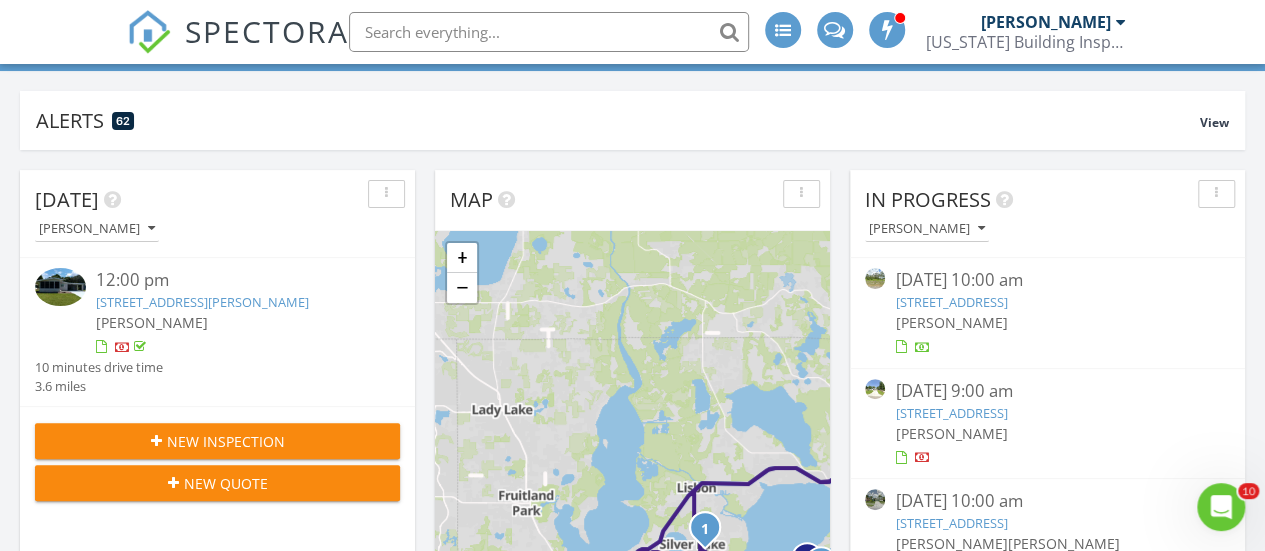scroll, scrollTop: 150, scrollLeft: 0, axis: vertical 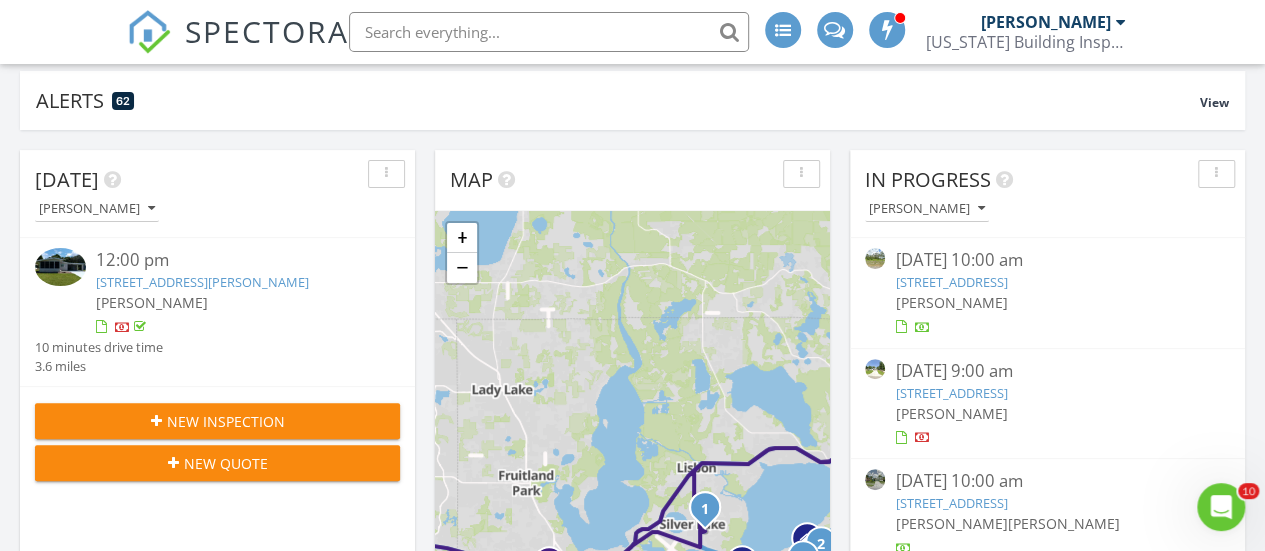 click on "[PERSON_NAME]" at bounding box center [152, 302] 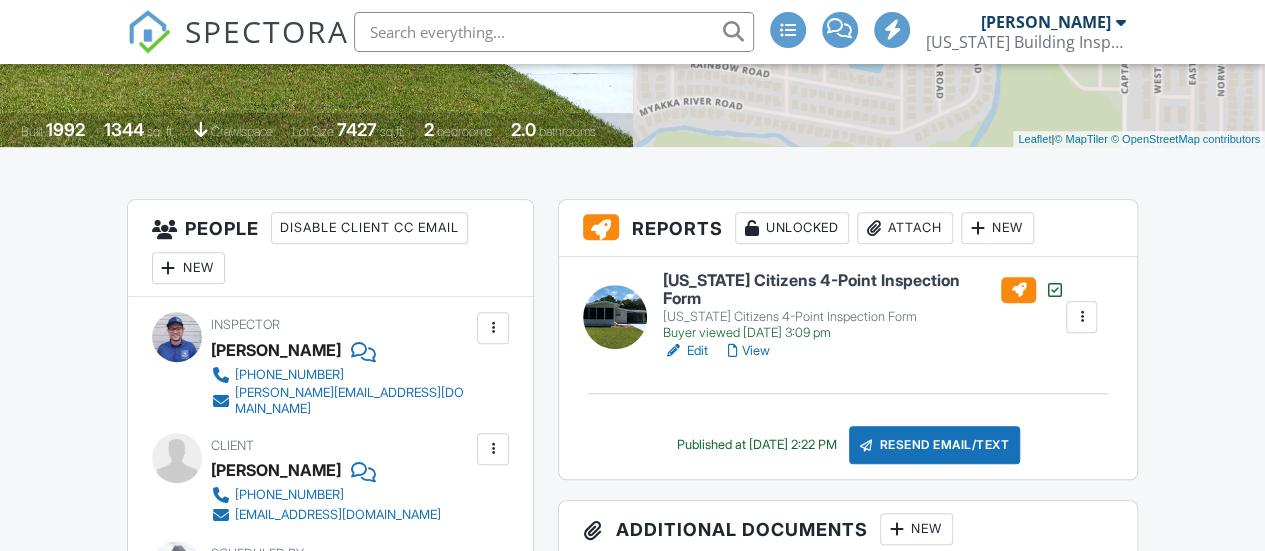 scroll, scrollTop: 0, scrollLeft: 0, axis: both 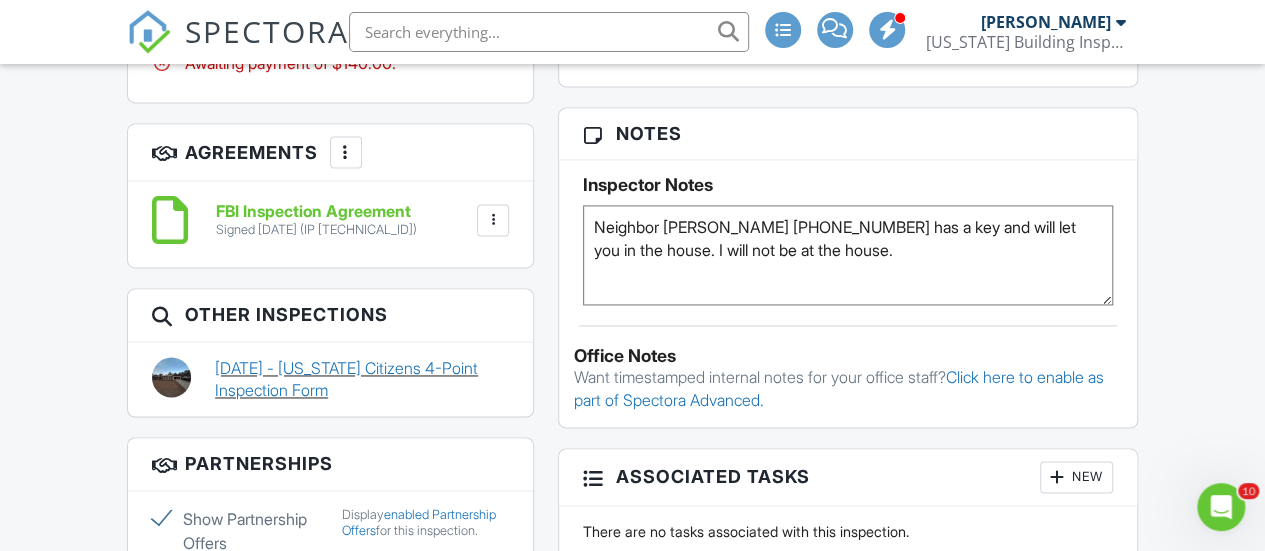 click on "06/24/2025 - Florida Citizens 4-Point Inspection Form" at bounding box center (362, 379) 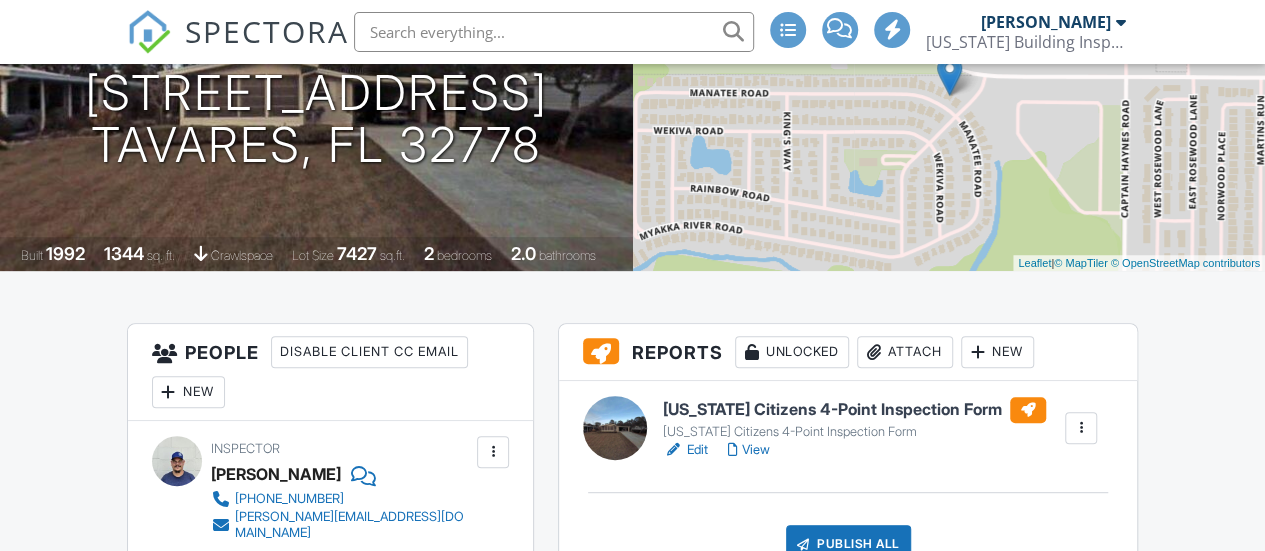 scroll, scrollTop: 811, scrollLeft: 0, axis: vertical 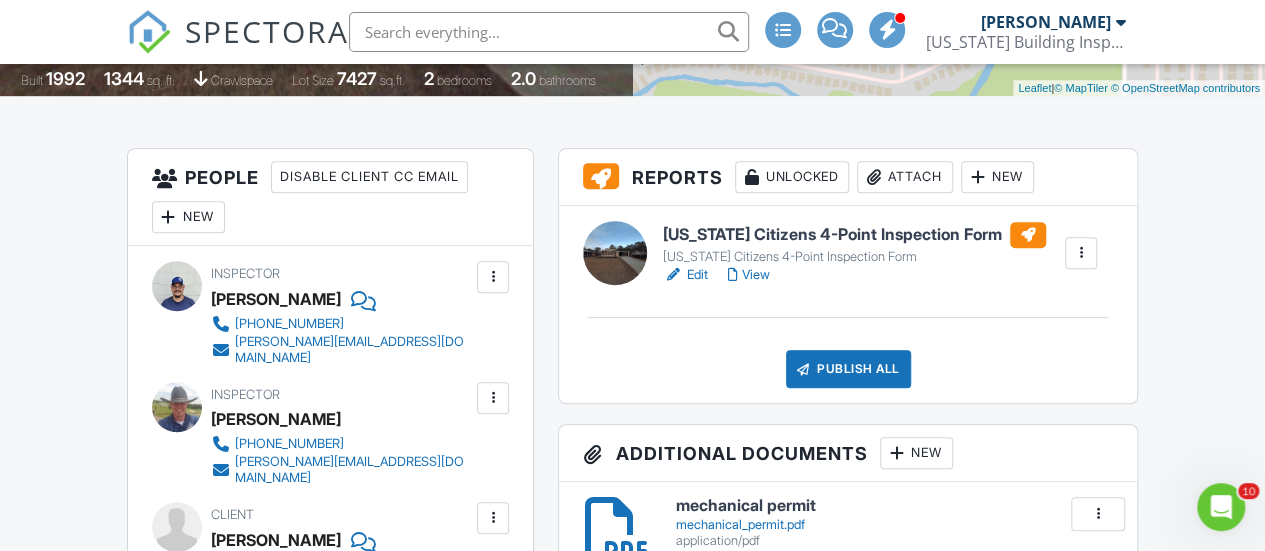 click on "View" at bounding box center (749, 275) 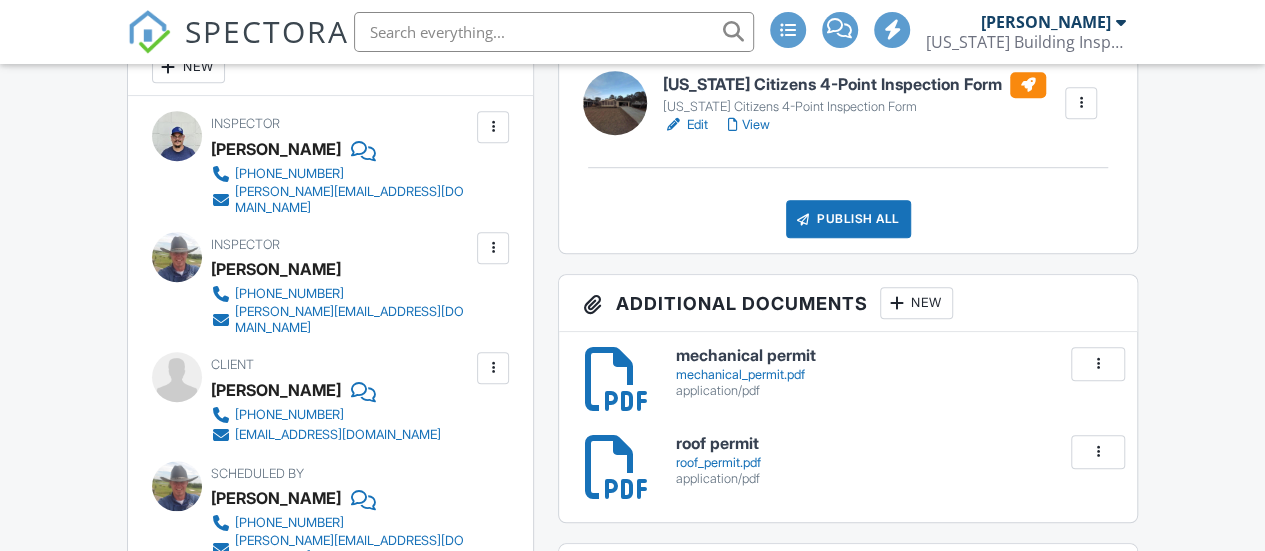 scroll, scrollTop: 718, scrollLeft: 0, axis: vertical 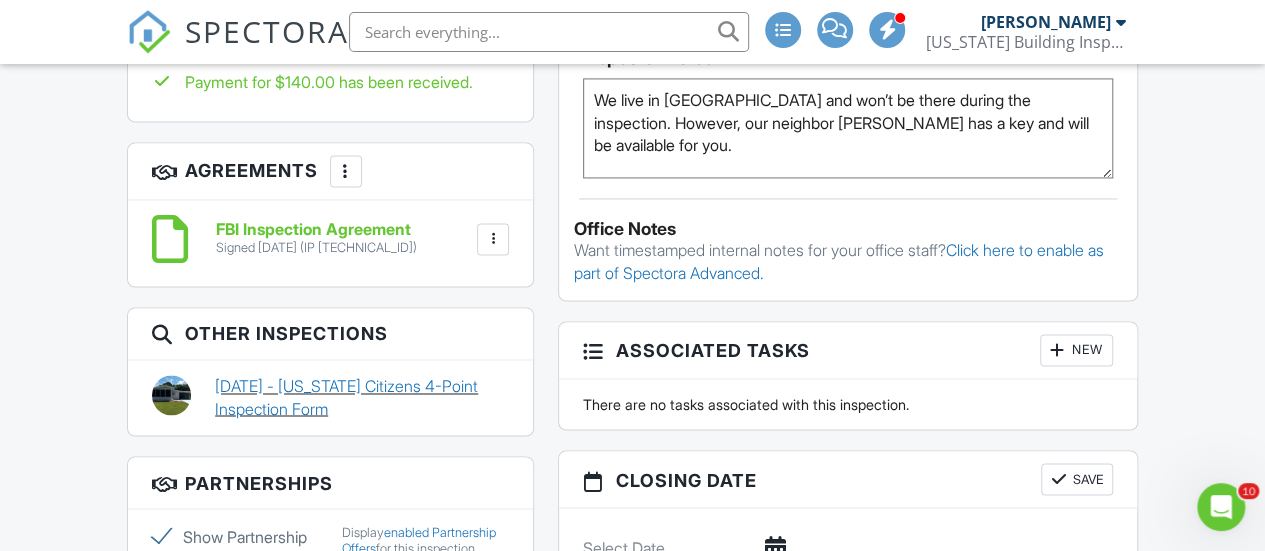click on "07/10/2025 - Florida Citizens 4-Point Inspection Form" at bounding box center [362, 397] 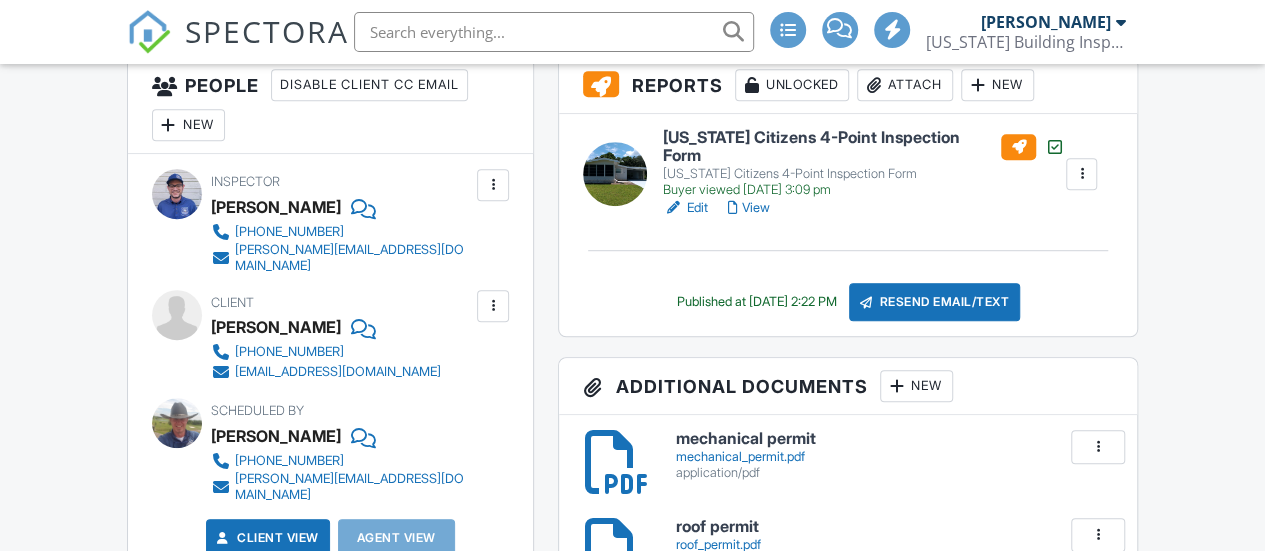 scroll, scrollTop: 1085, scrollLeft: 0, axis: vertical 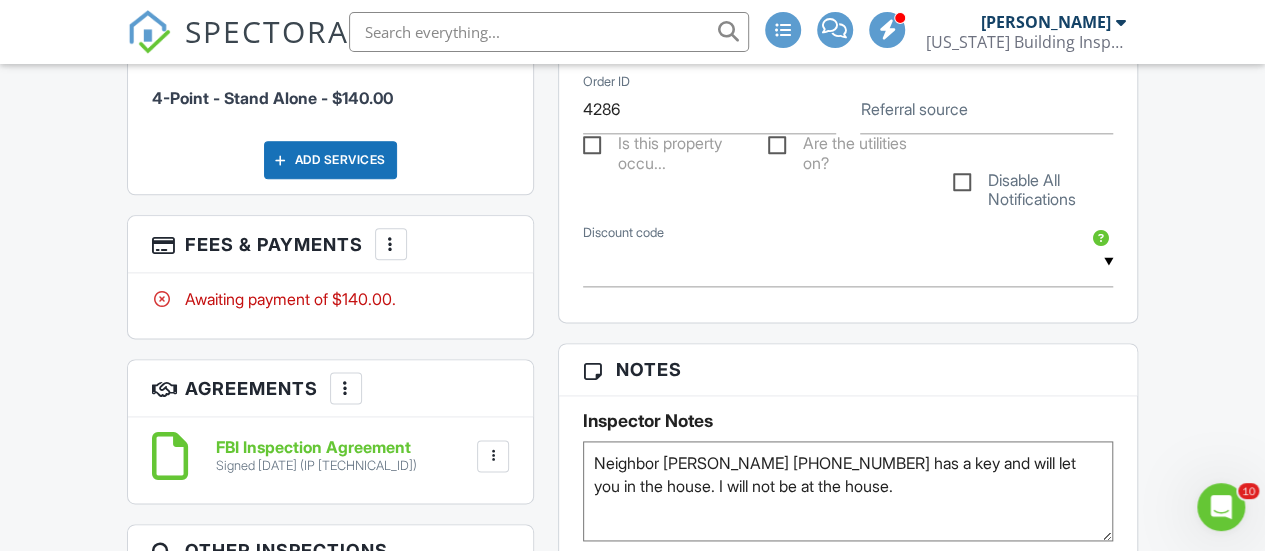 click at bounding box center (391, 244) 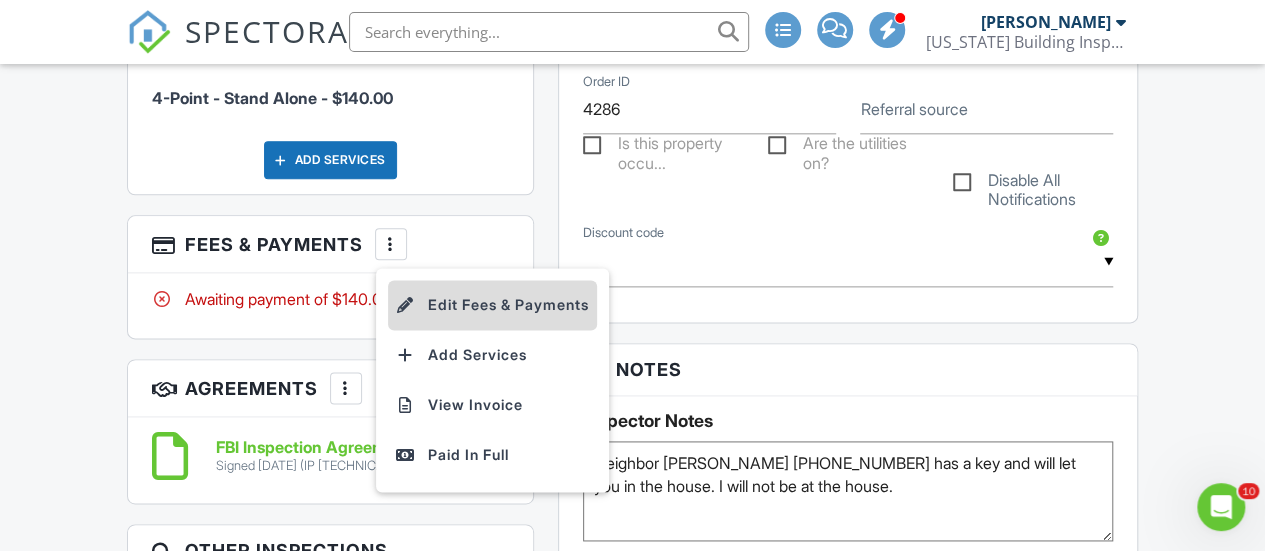 click on "Edit Fees & Payments" at bounding box center [492, 305] 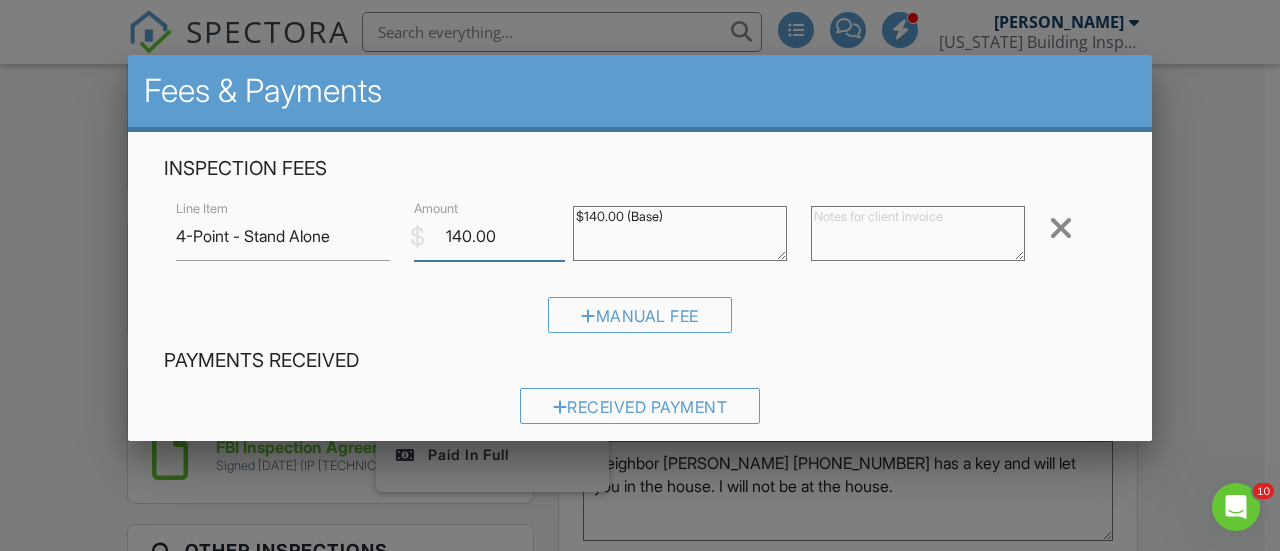 click on "140.00" at bounding box center (489, 236) 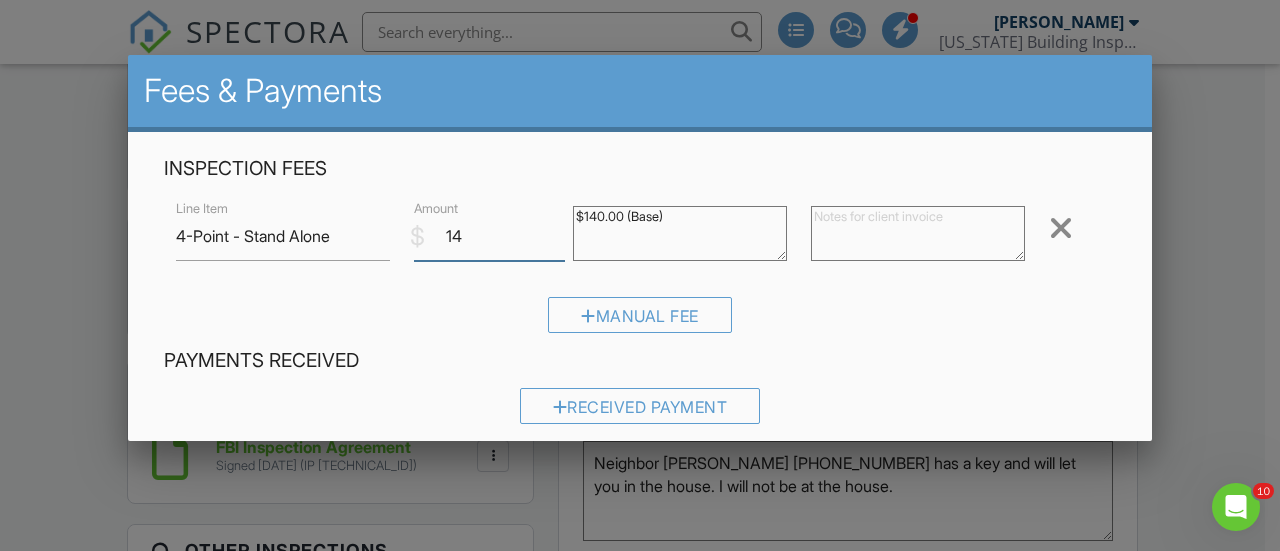 type on "1" 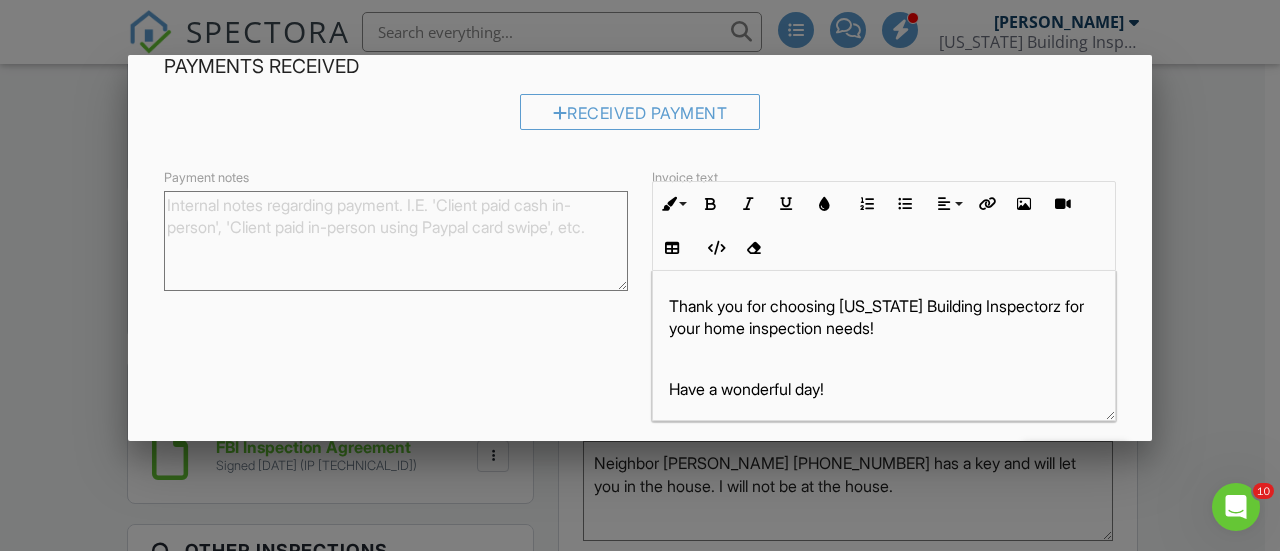 scroll, scrollTop: 368, scrollLeft: 0, axis: vertical 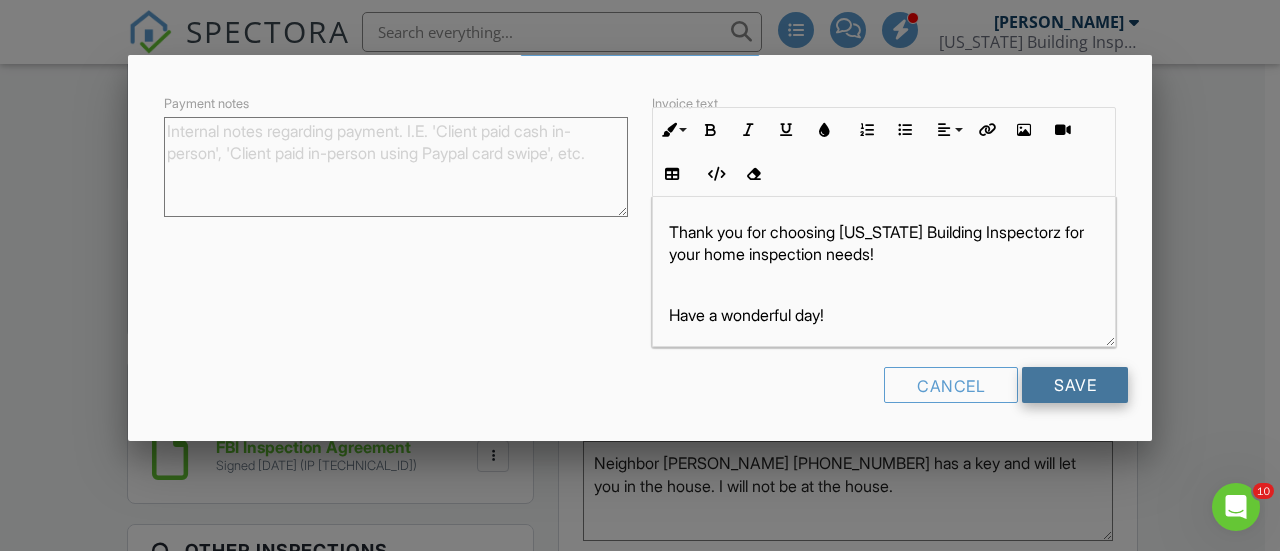 type on "0" 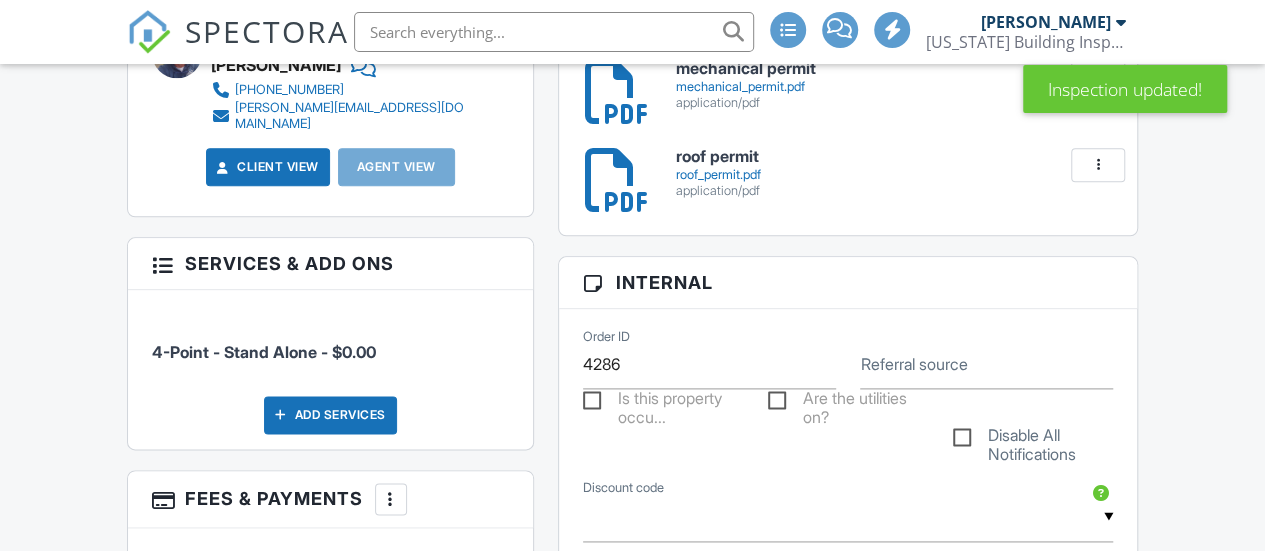 scroll, scrollTop: 1475, scrollLeft: 0, axis: vertical 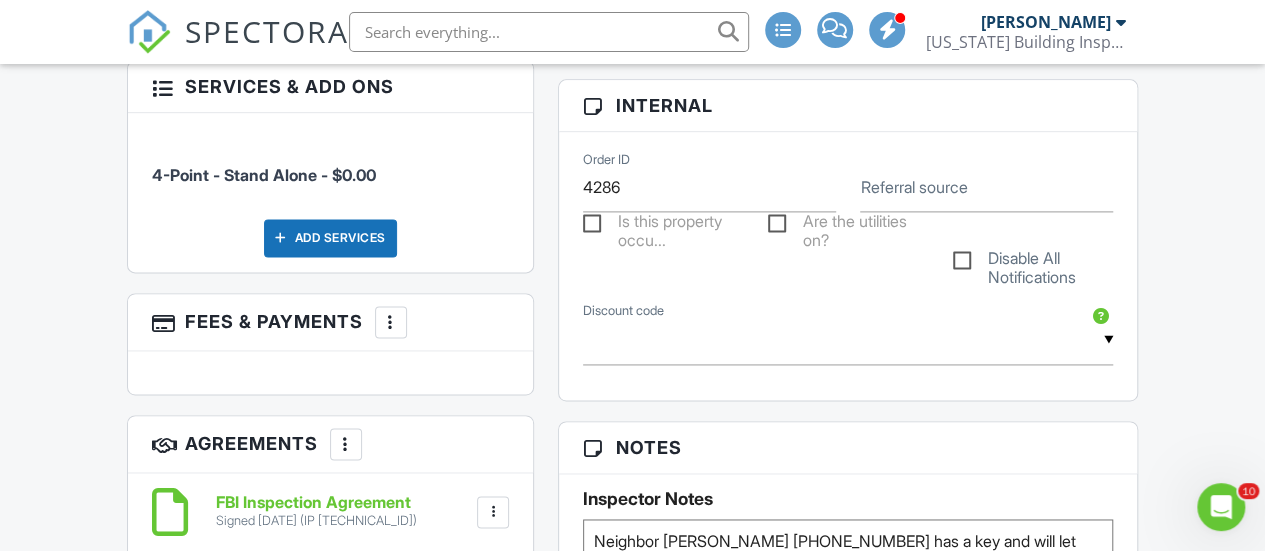 click at bounding box center [391, 322] 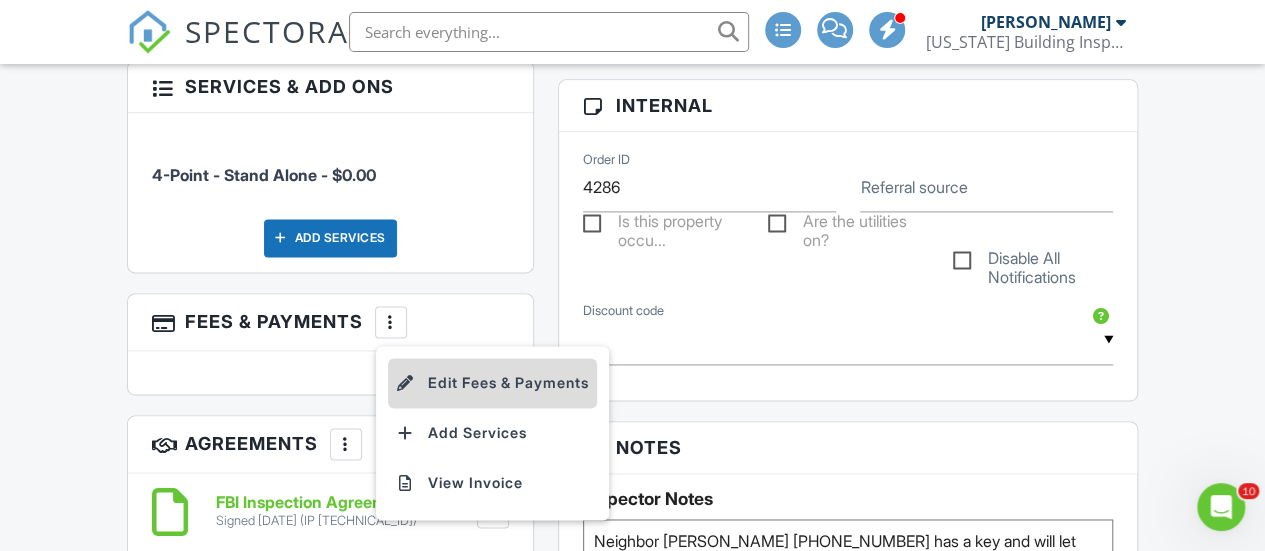 click on "Edit Fees & Payments" at bounding box center [492, 383] 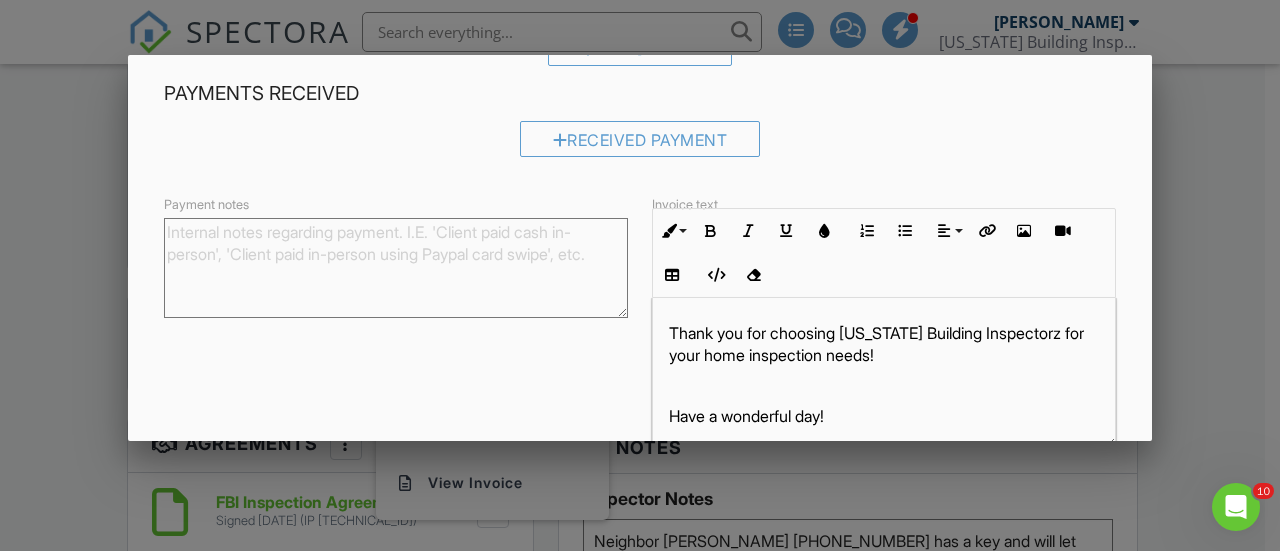 scroll, scrollTop: 277, scrollLeft: 0, axis: vertical 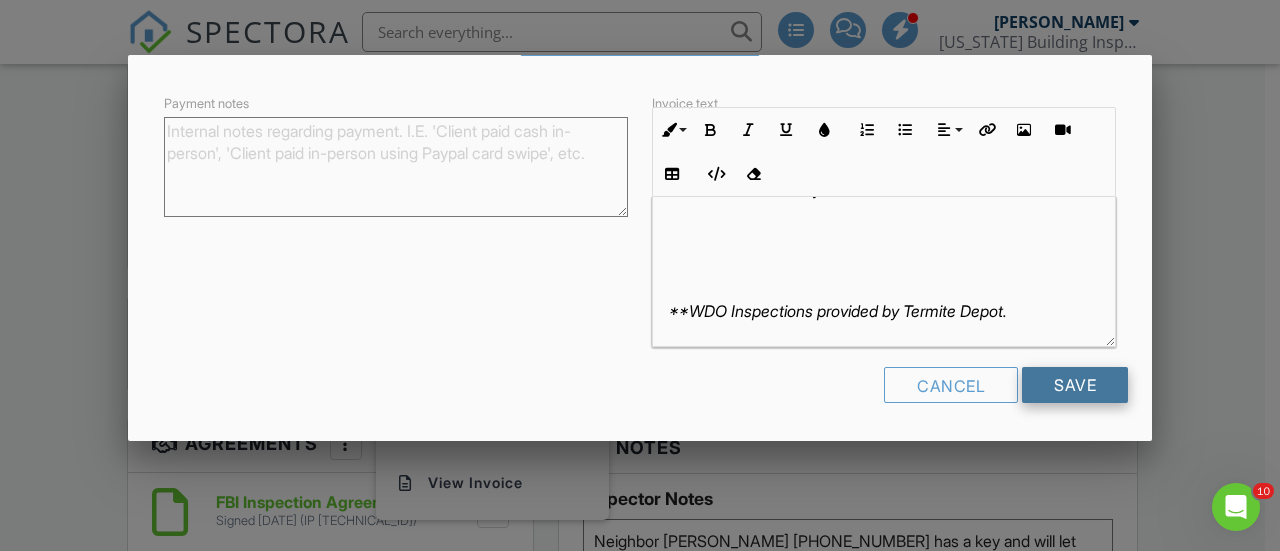 click on "Save" at bounding box center (1075, 385) 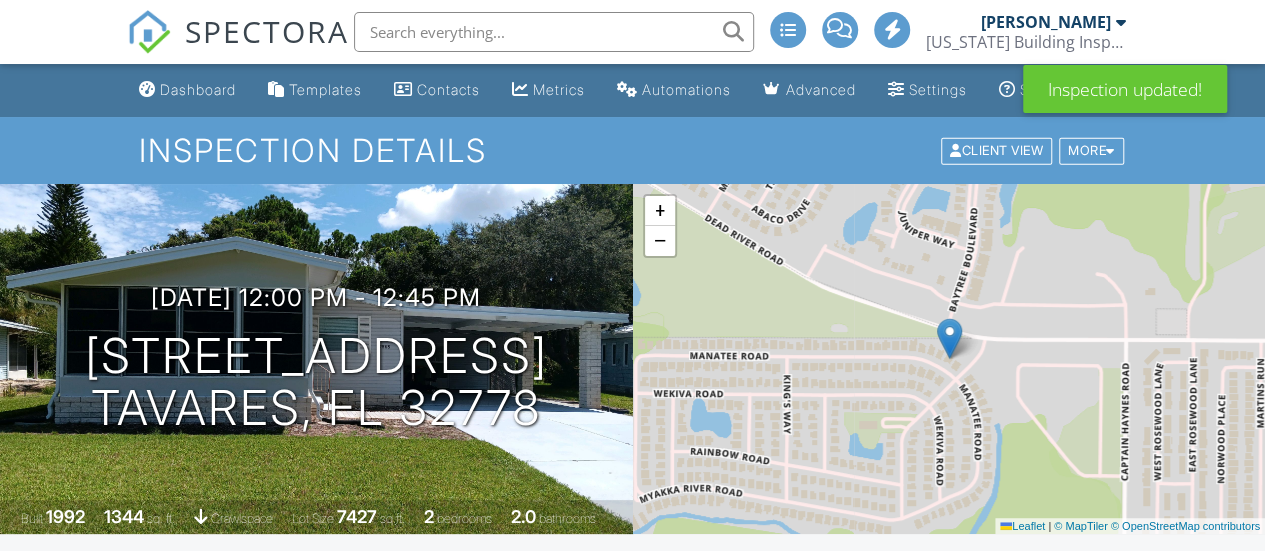 scroll, scrollTop: 86, scrollLeft: 0, axis: vertical 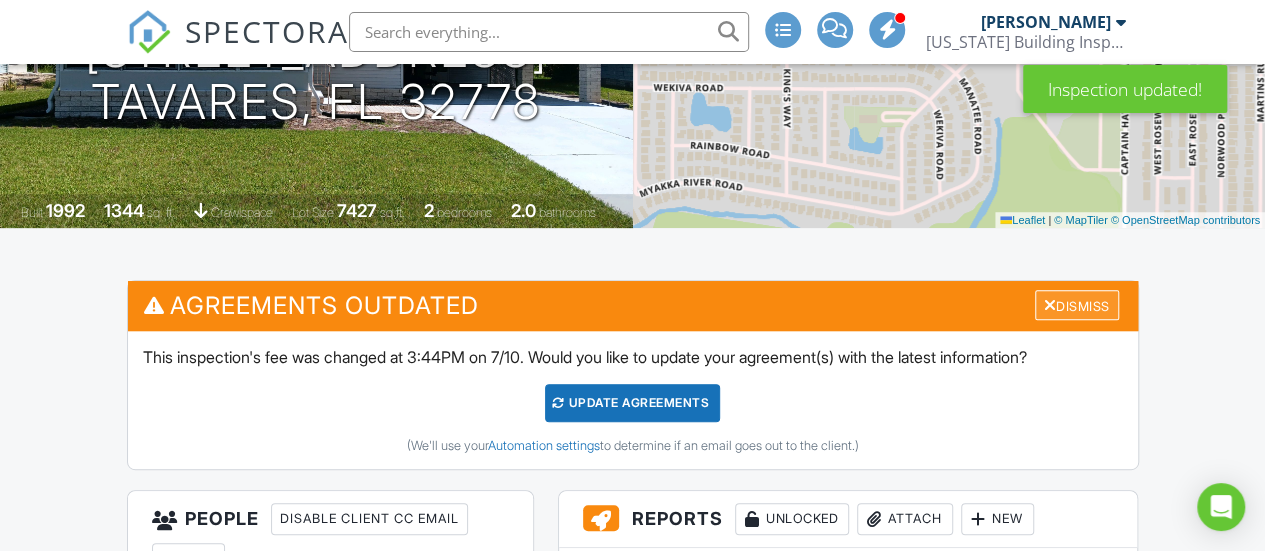 click on "Dismiss" at bounding box center [1077, 305] 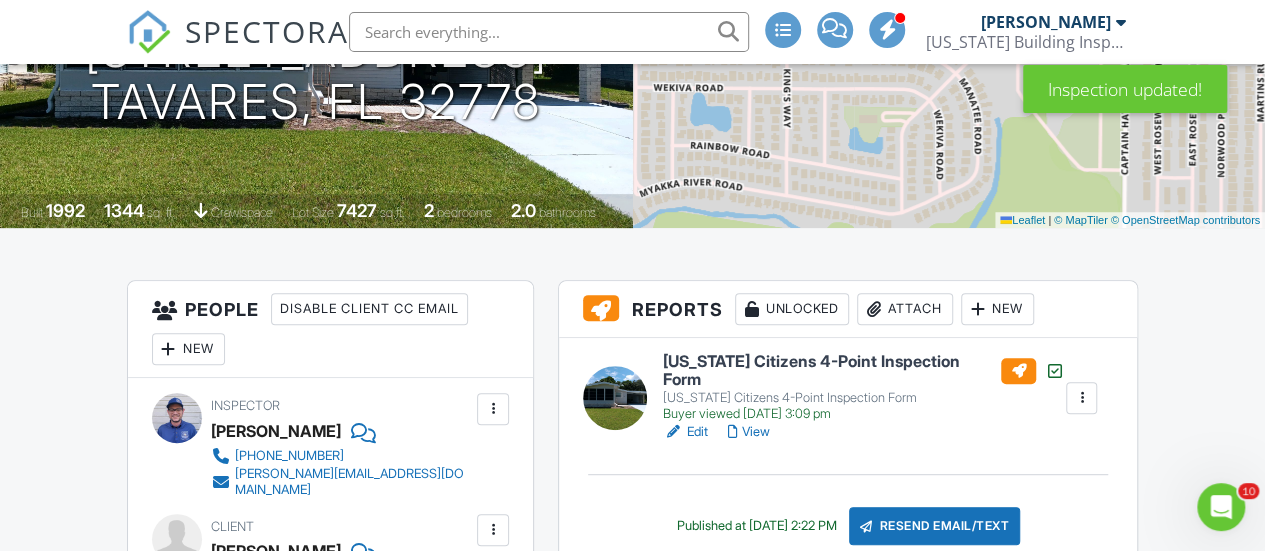 scroll, scrollTop: 0, scrollLeft: 0, axis: both 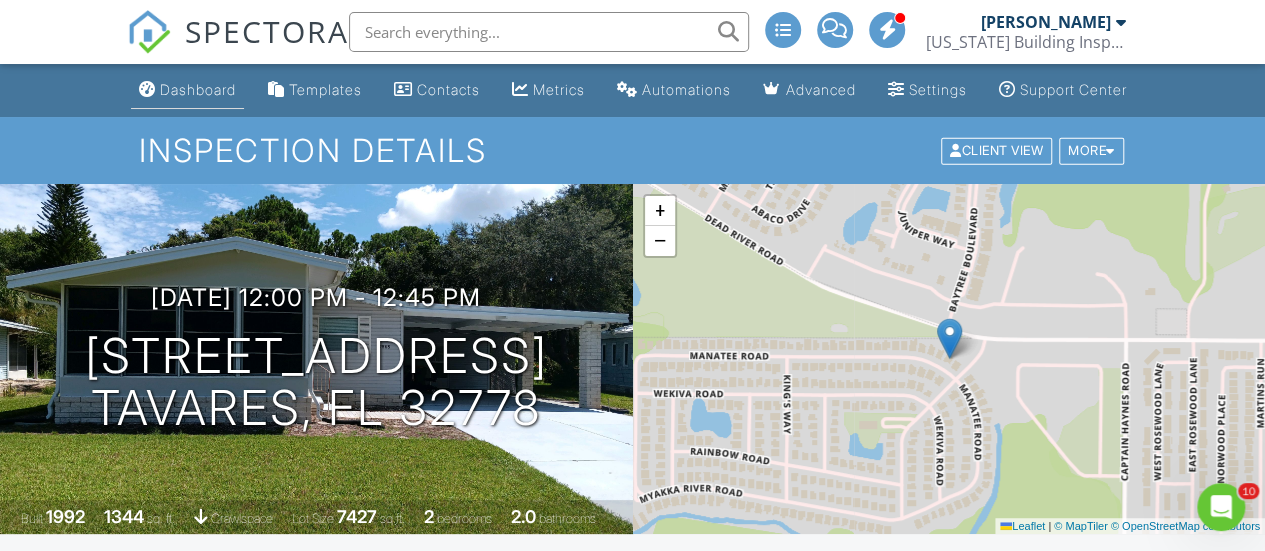 click on "Dashboard" at bounding box center (187, 90) 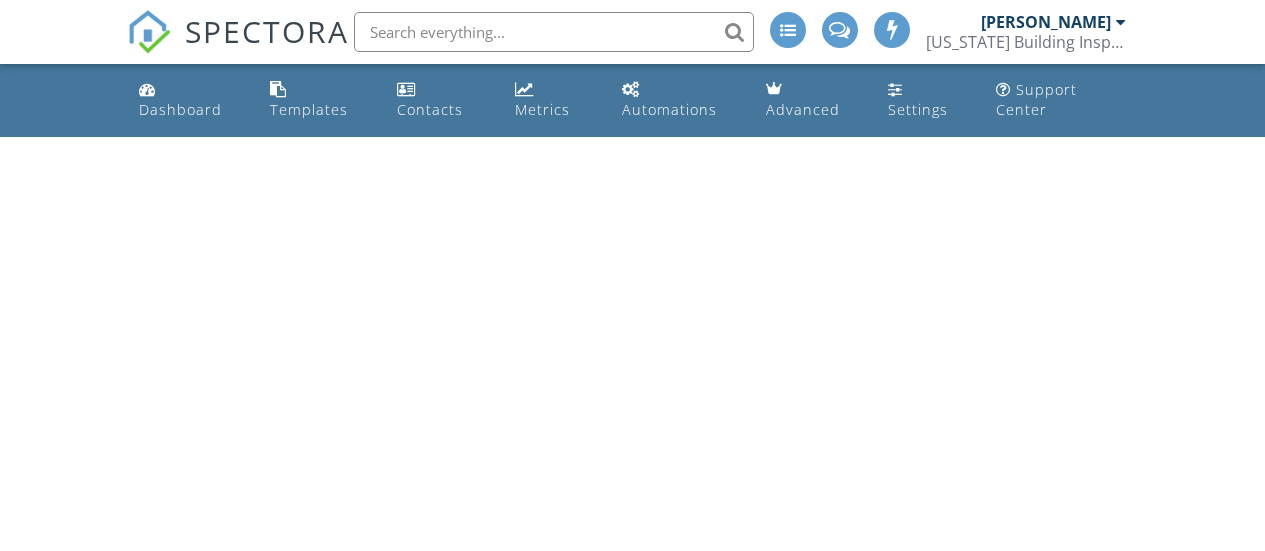 scroll, scrollTop: 0, scrollLeft: 0, axis: both 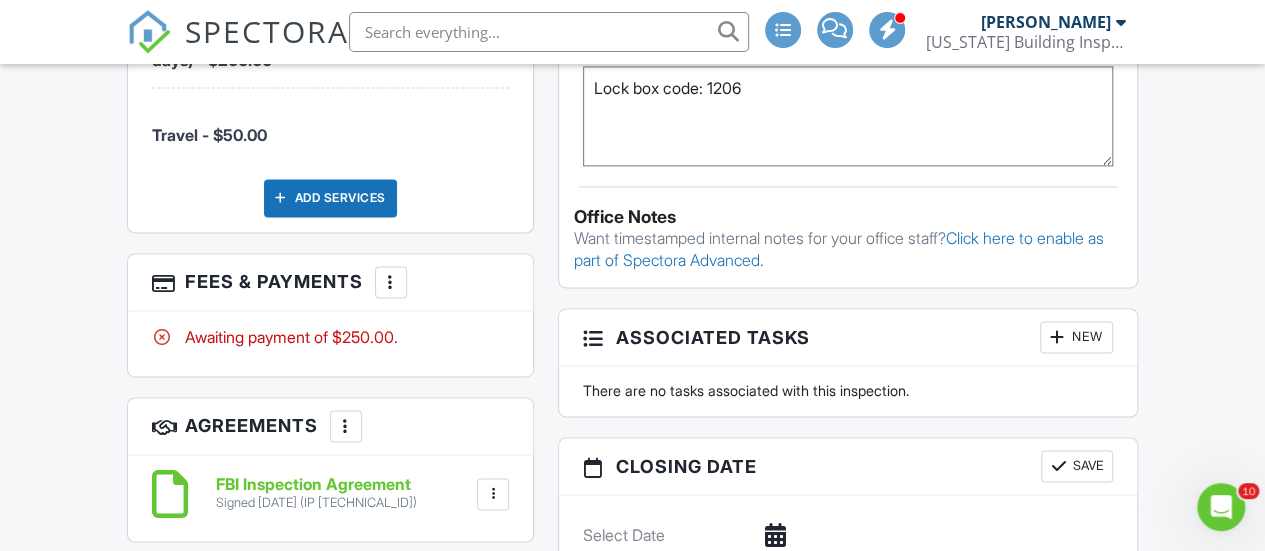 click at bounding box center (391, 282) 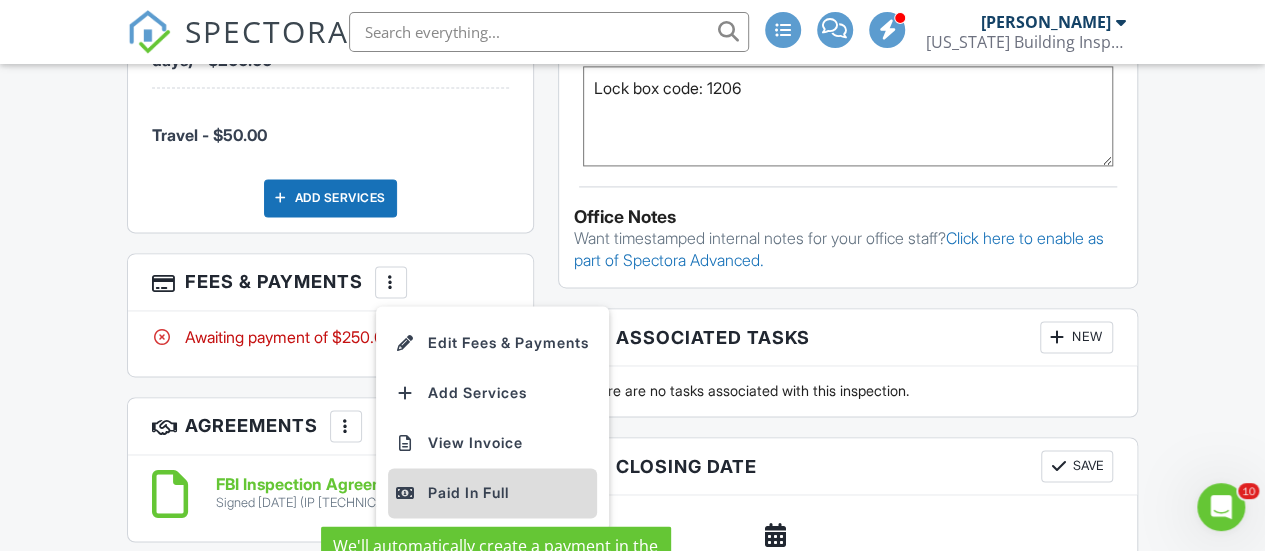 click on "Paid In Full" at bounding box center (492, 493) 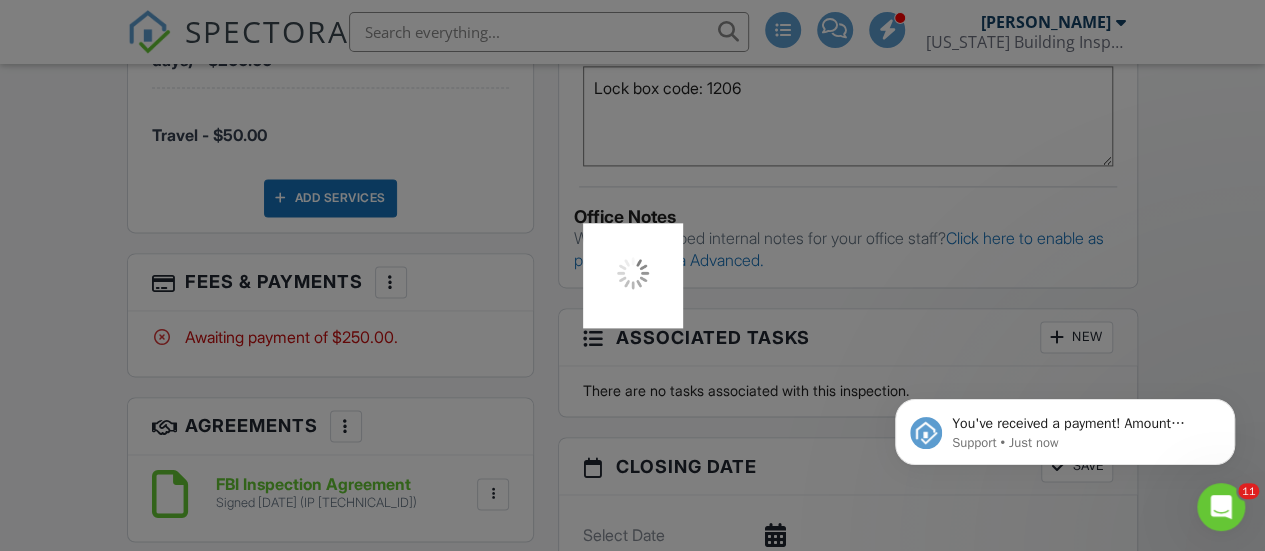 scroll, scrollTop: 0, scrollLeft: 0, axis: both 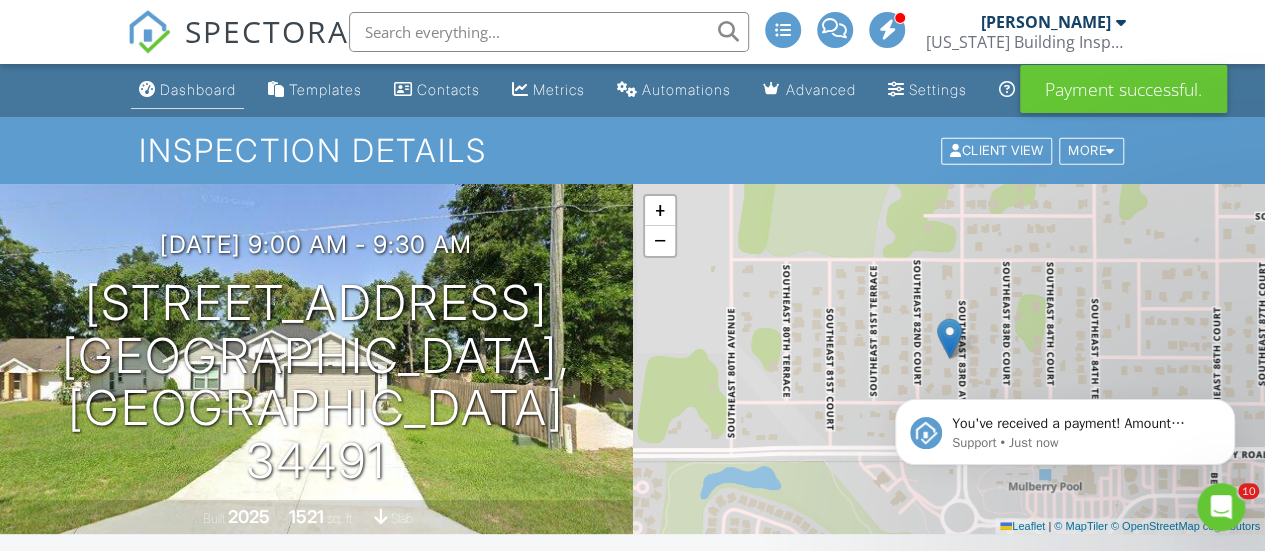 click on "Dashboard" at bounding box center (198, 89) 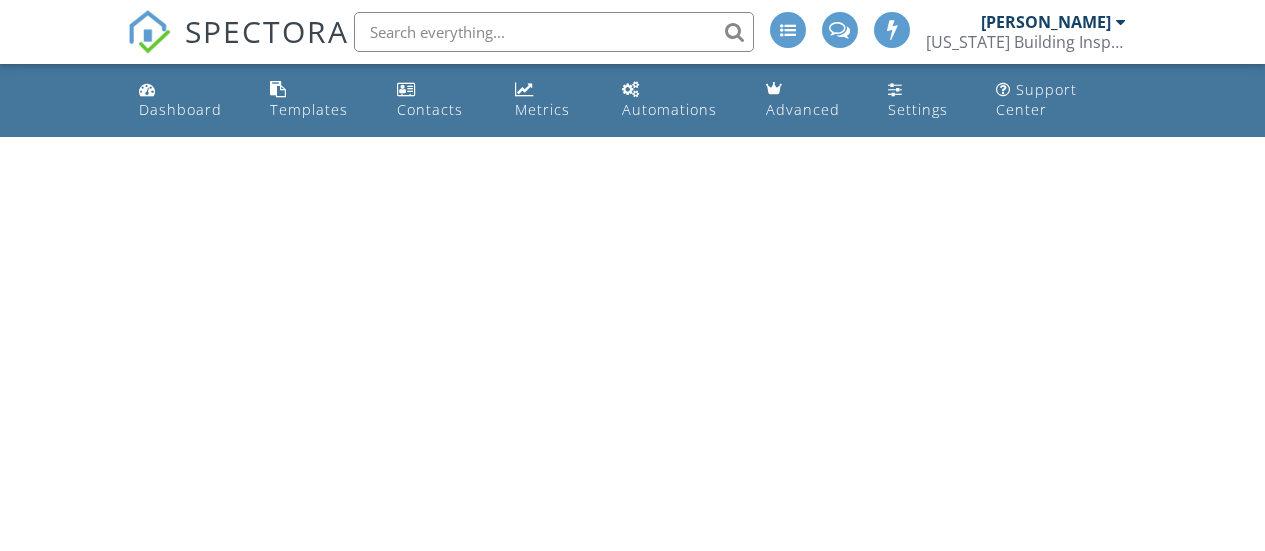 scroll, scrollTop: 0, scrollLeft: 0, axis: both 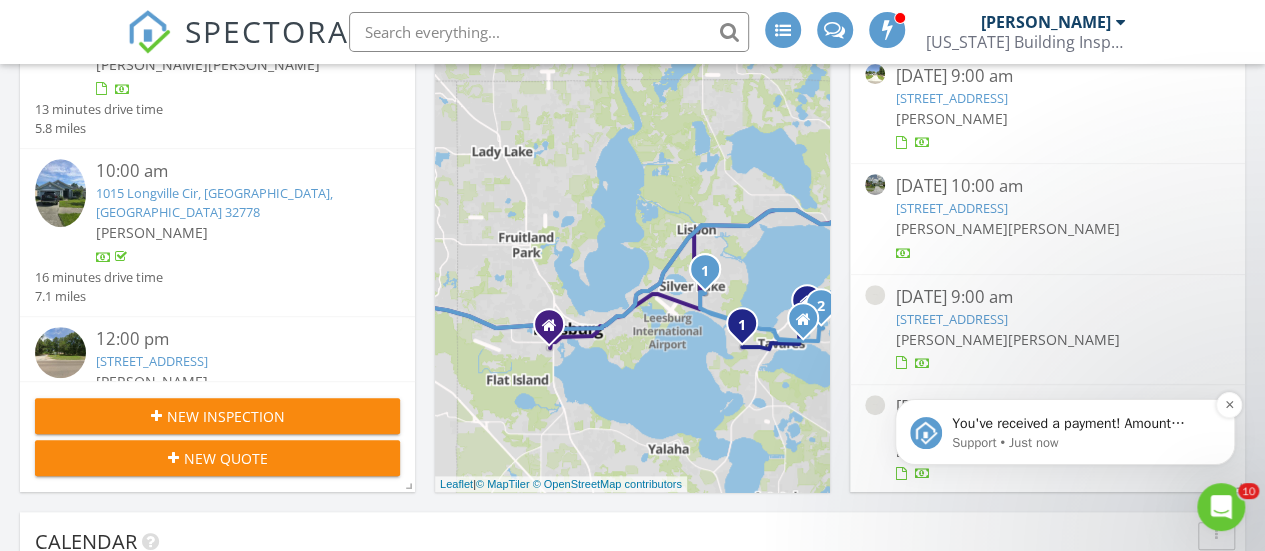 click on "You've received a payment!  Amount  $250.00  Fee  $0.00  Net  $250.00  Transaction #    Inspection  [STREET_ADDRESS]" at bounding box center (1081, 424) 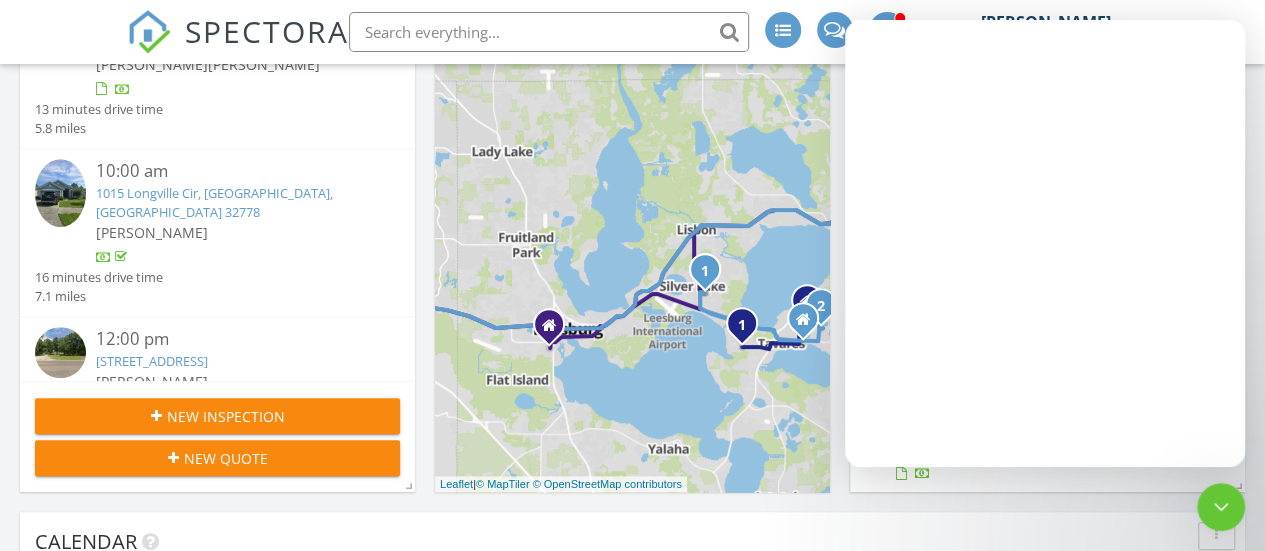 scroll, scrollTop: 0, scrollLeft: 0, axis: both 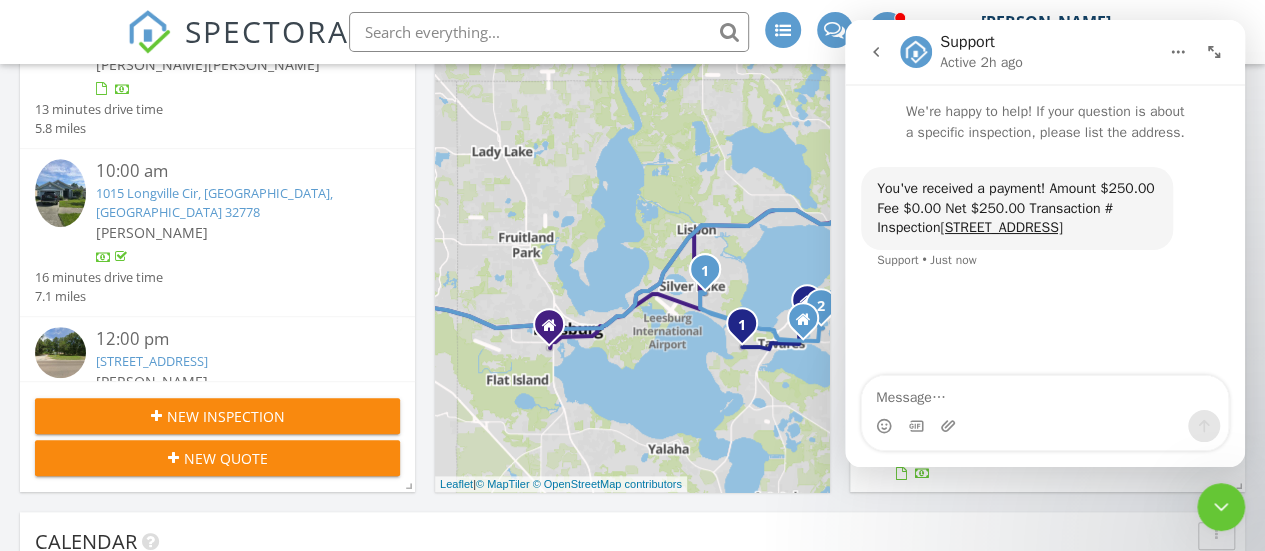 click 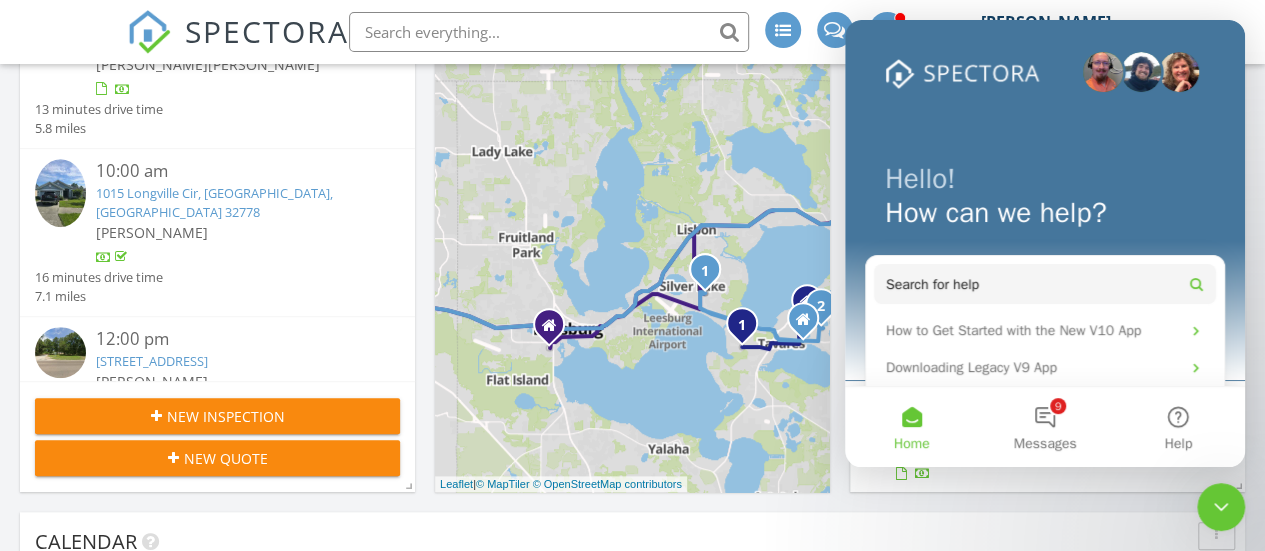 scroll, scrollTop: 0, scrollLeft: 0, axis: both 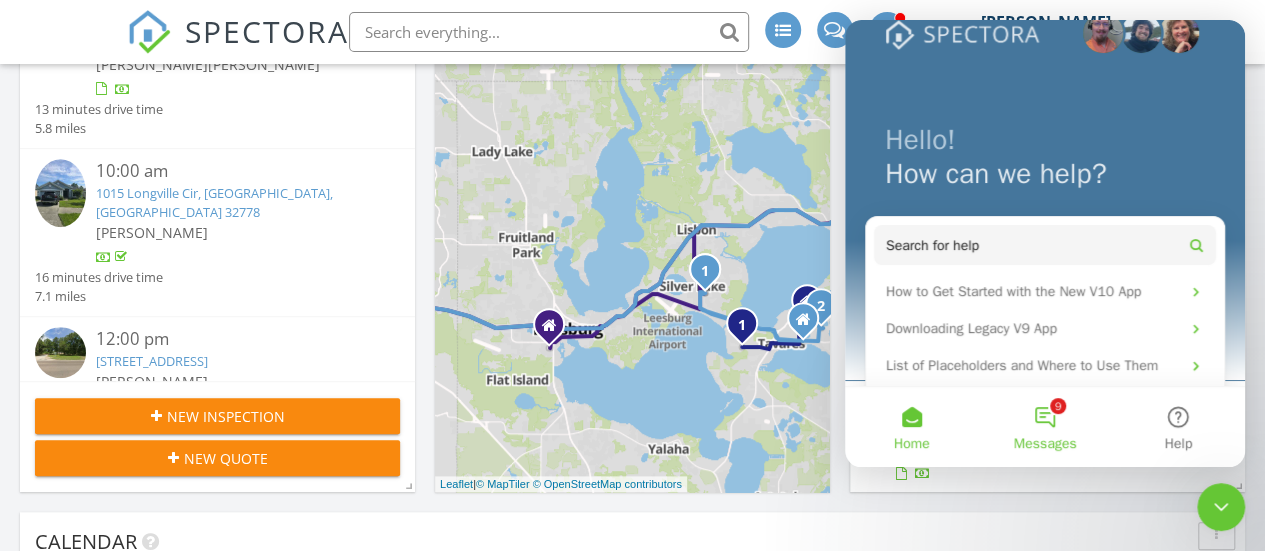click on "9 Messages" at bounding box center (1044, 427) 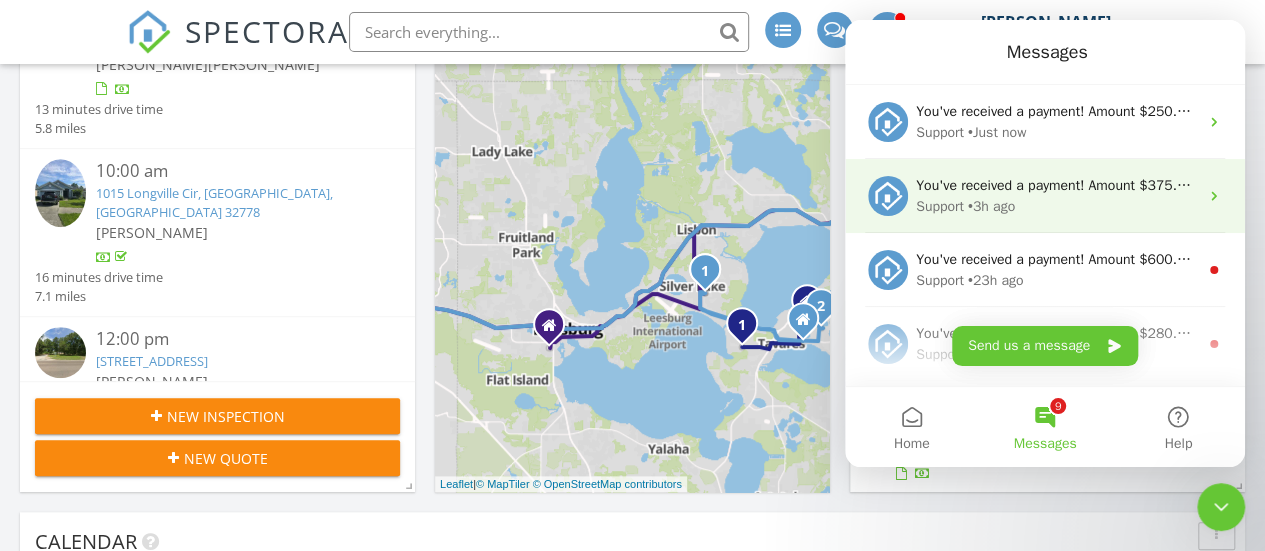click on "•  3h ago" at bounding box center [991, 206] 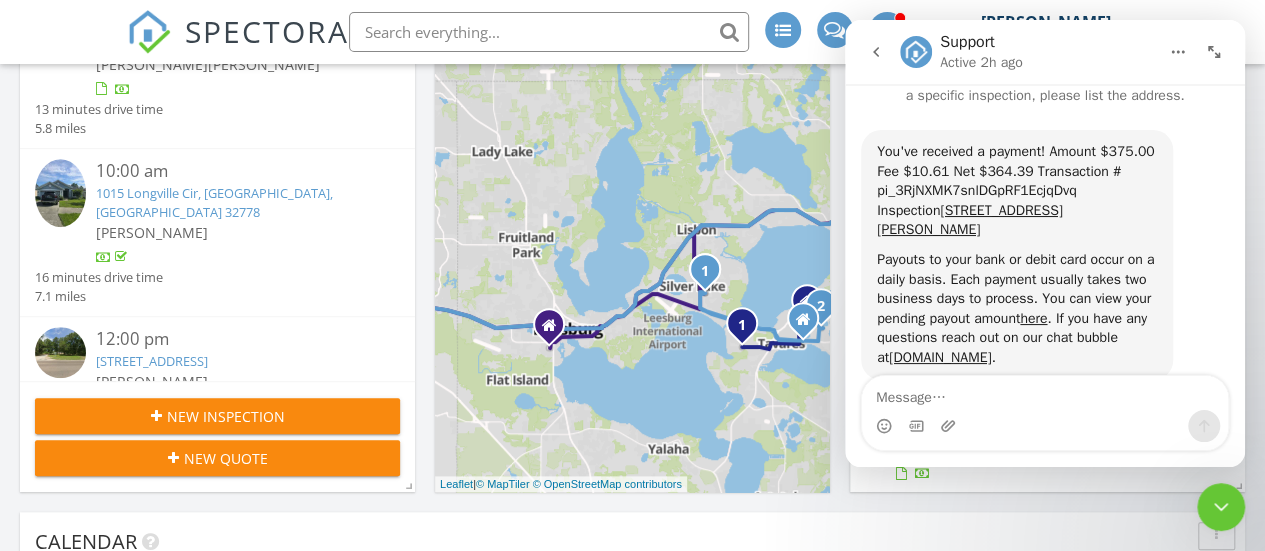 scroll, scrollTop: 61, scrollLeft: 0, axis: vertical 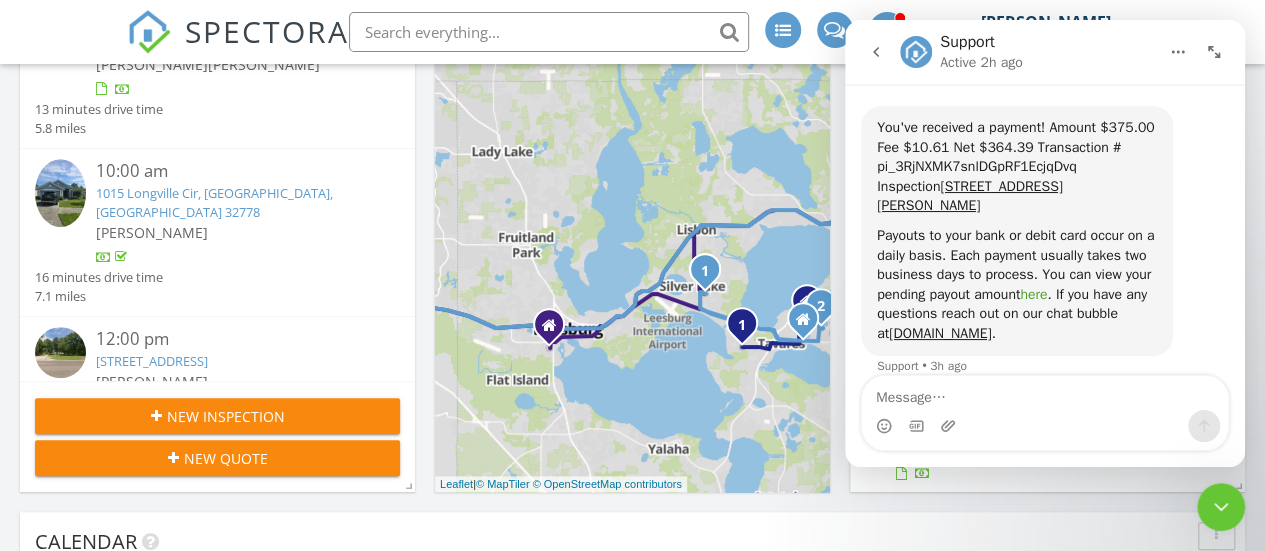 click on "here" at bounding box center (1033, 294) 